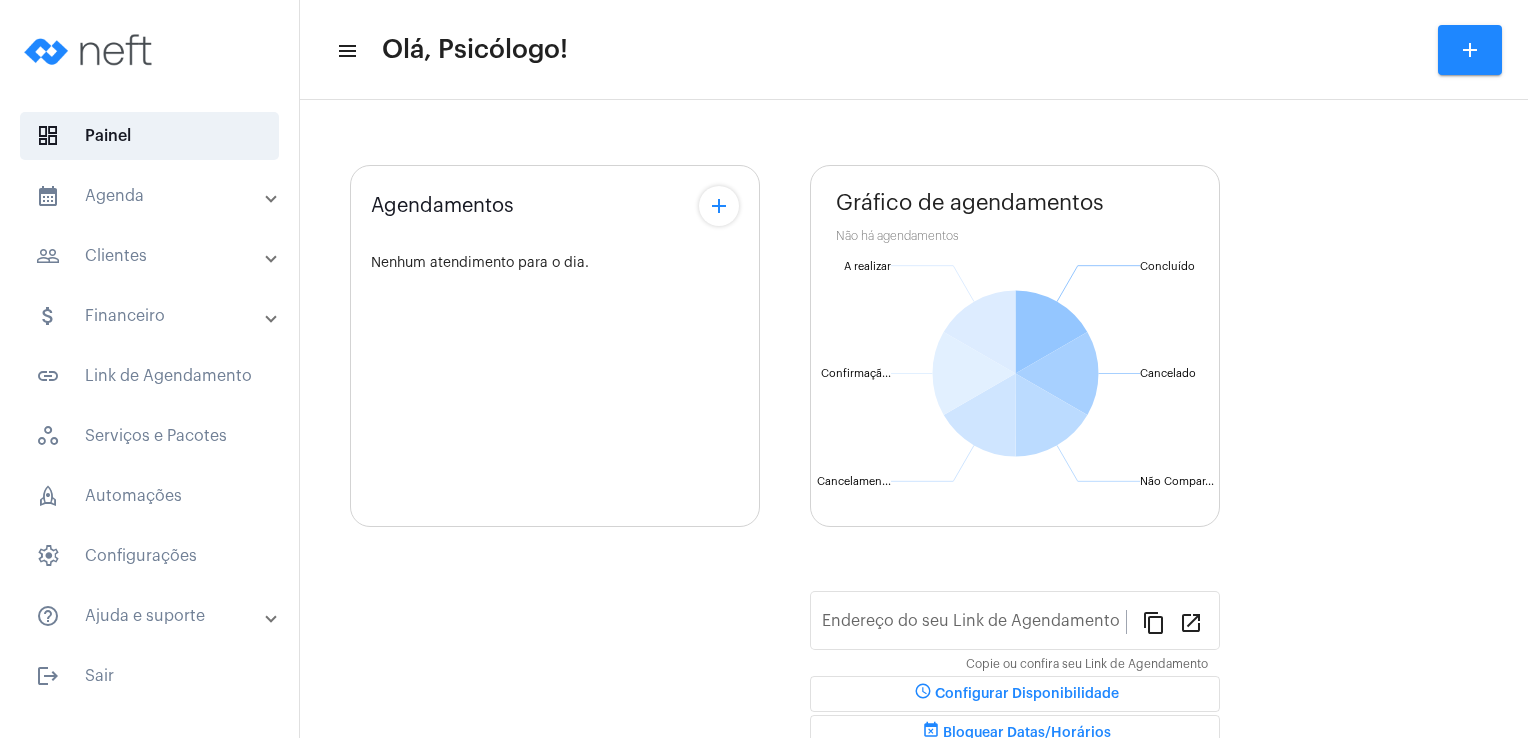 scroll, scrollTop: 0, scrollLeft: 0, axis: both 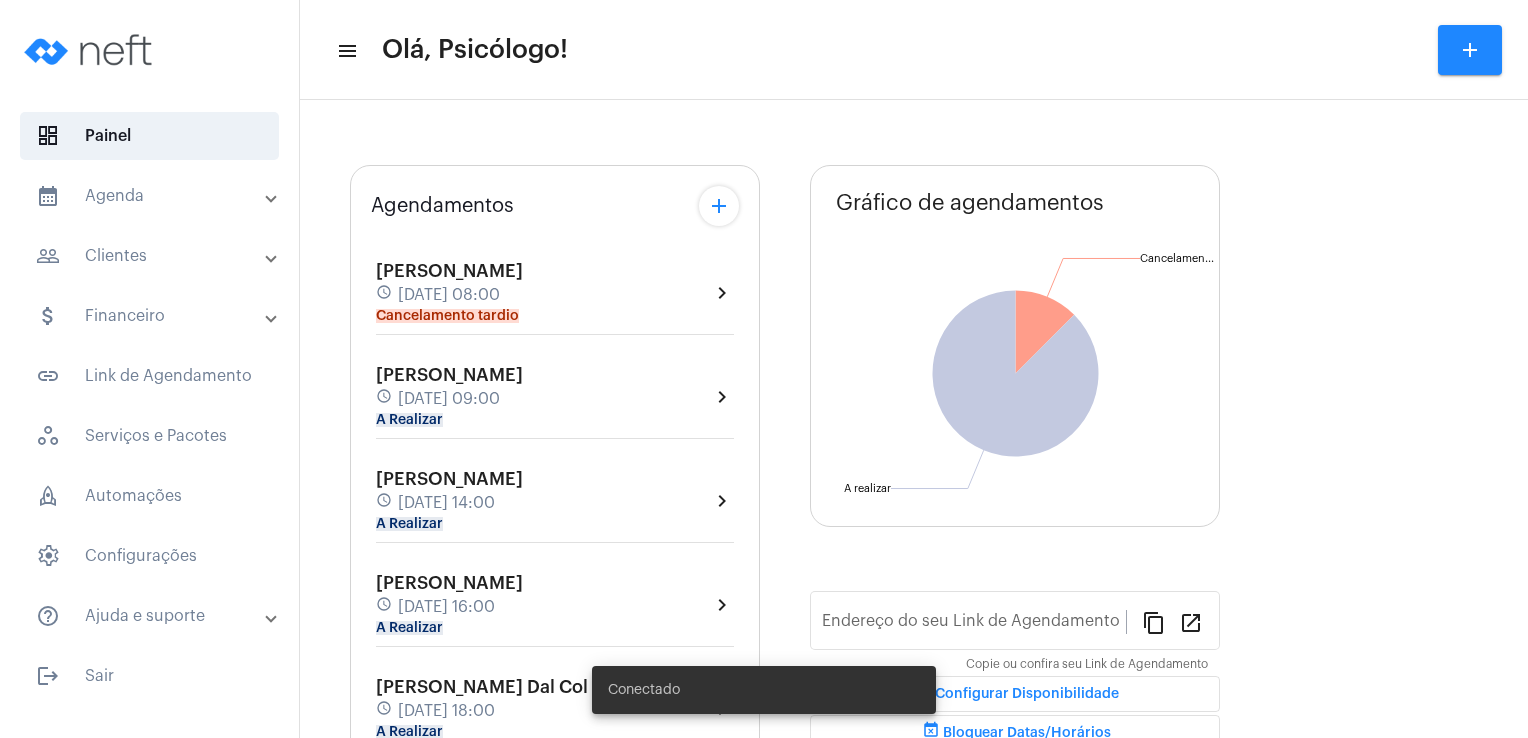 type on "[URL][DOMAIN_NAME]" 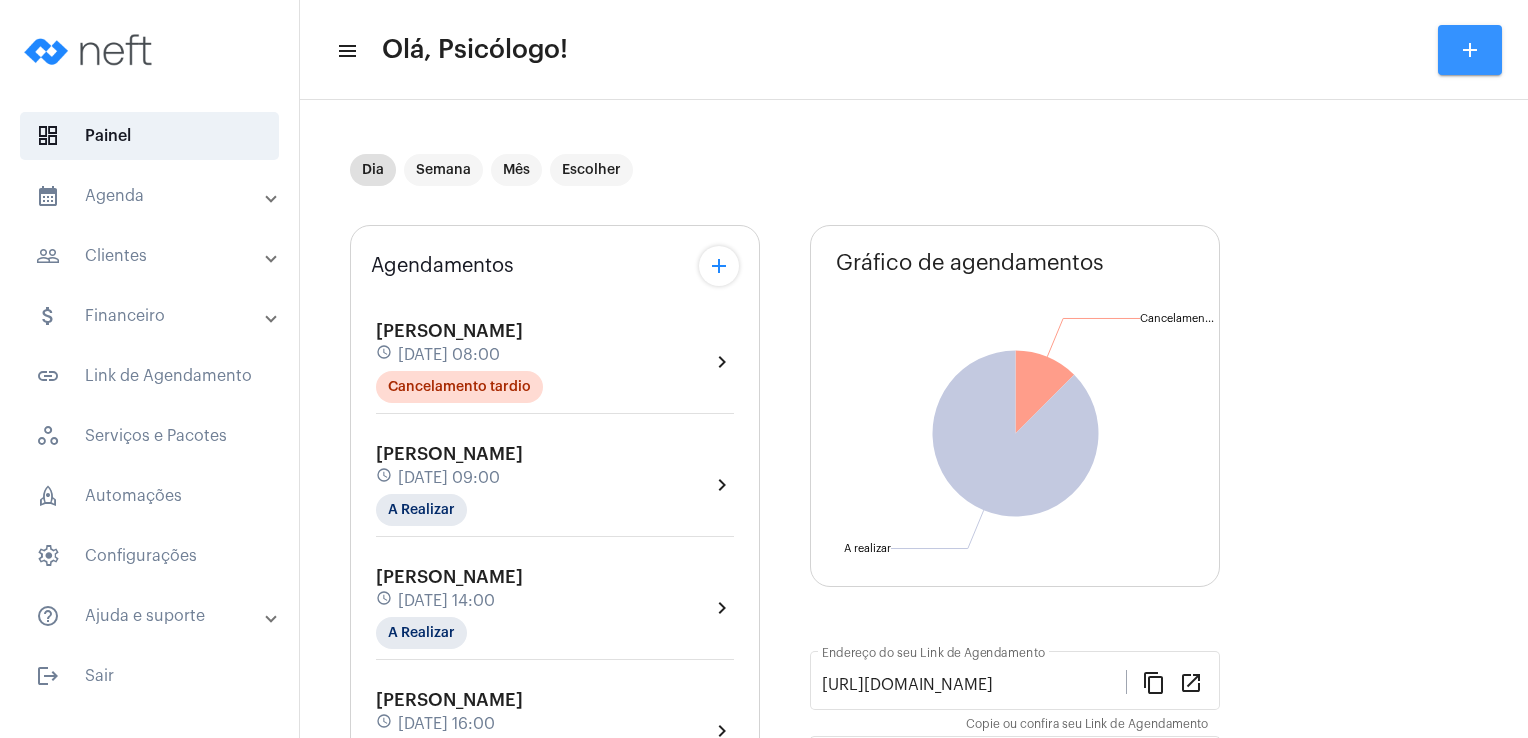 click on "add" 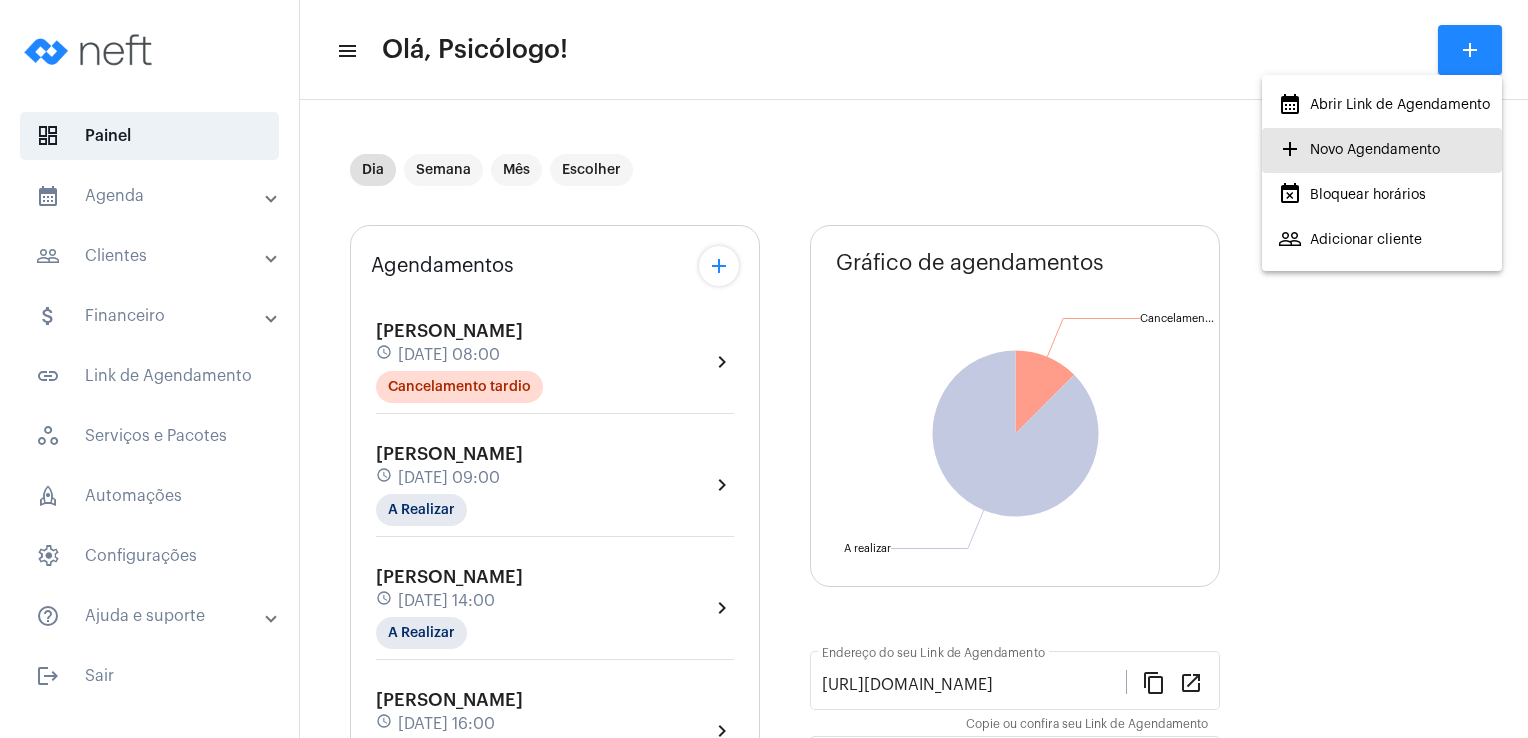click on "add Novo Agendamento" at bounding box center (1359, 150) 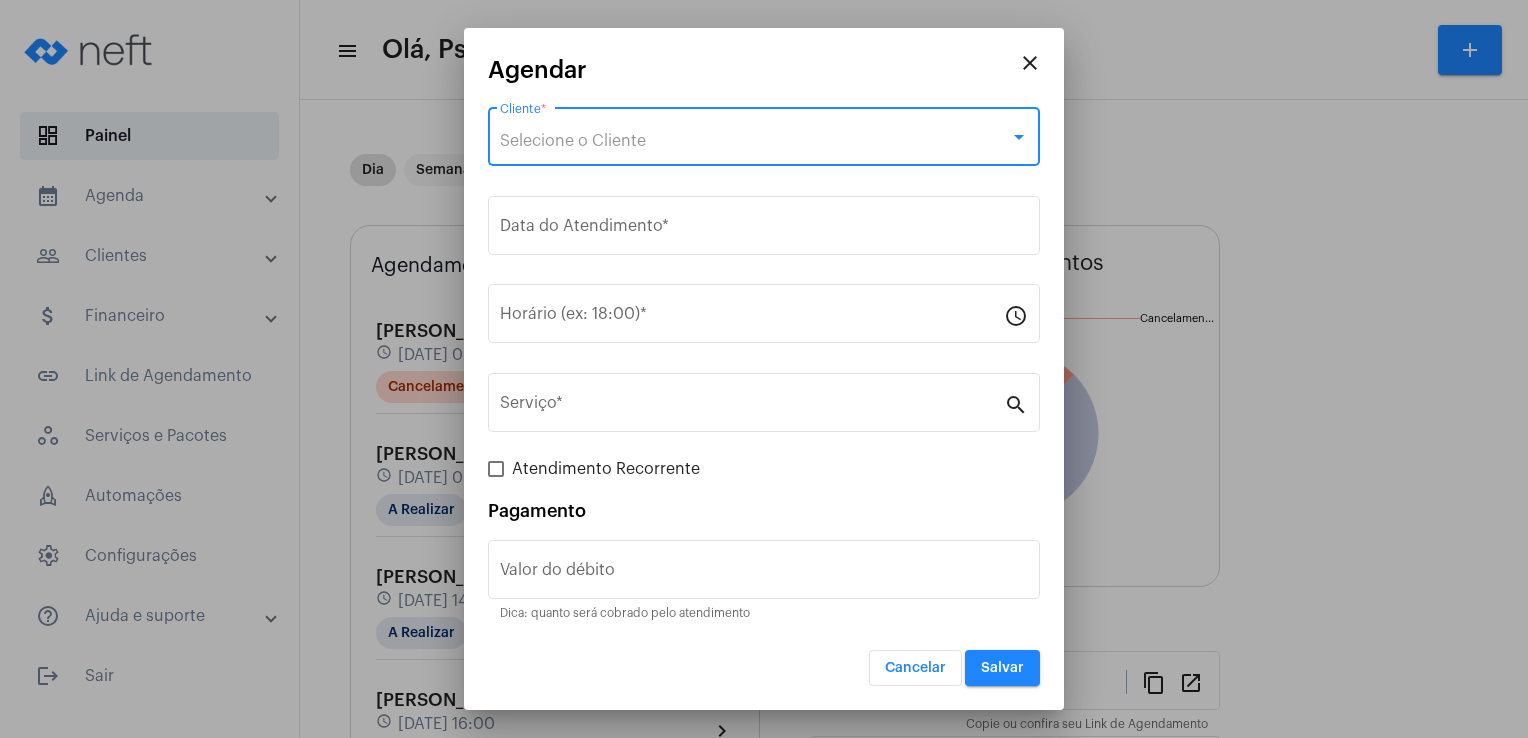click on "Selecione o Cliente" at bounding box center (573, 141) 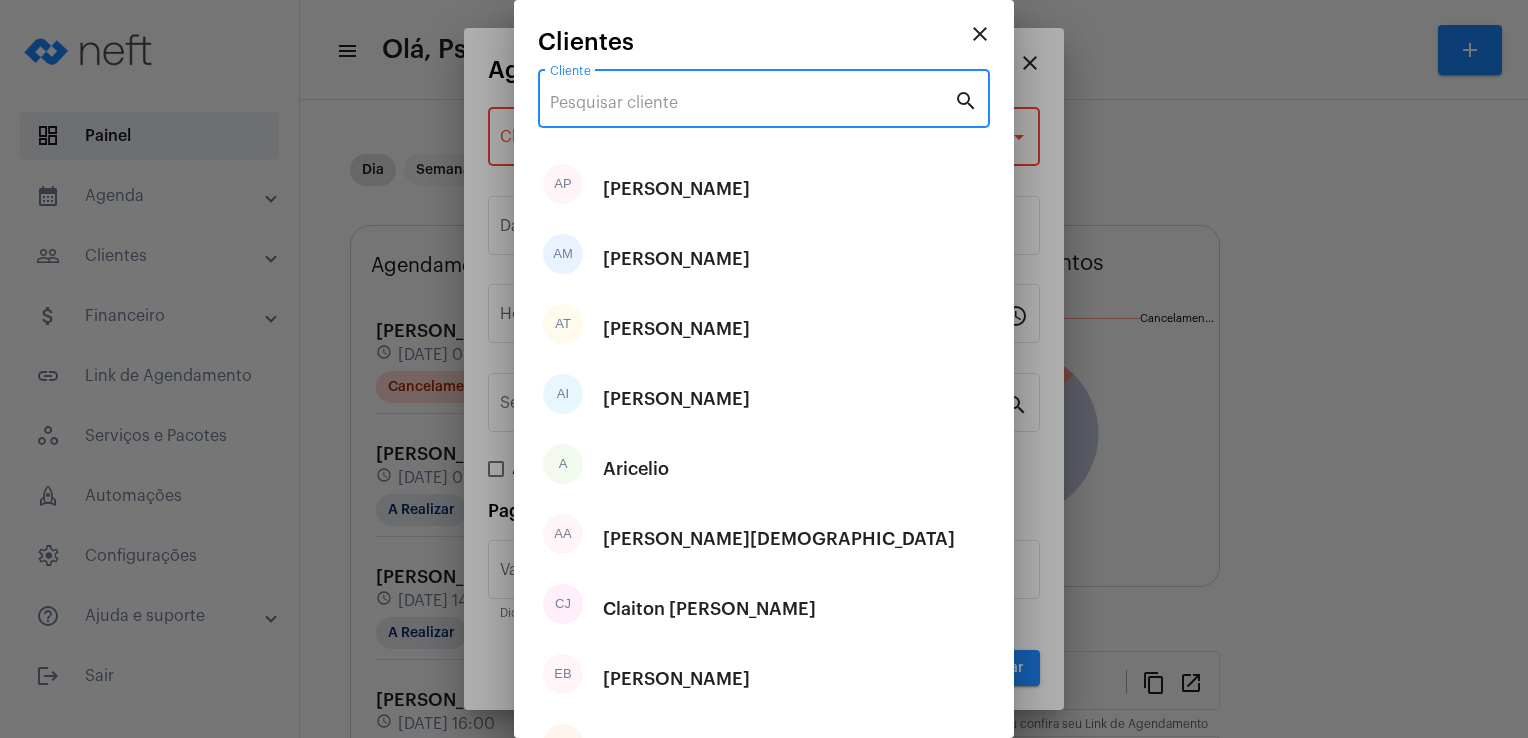 click on "Cliente" at bounding box center (752, 103) 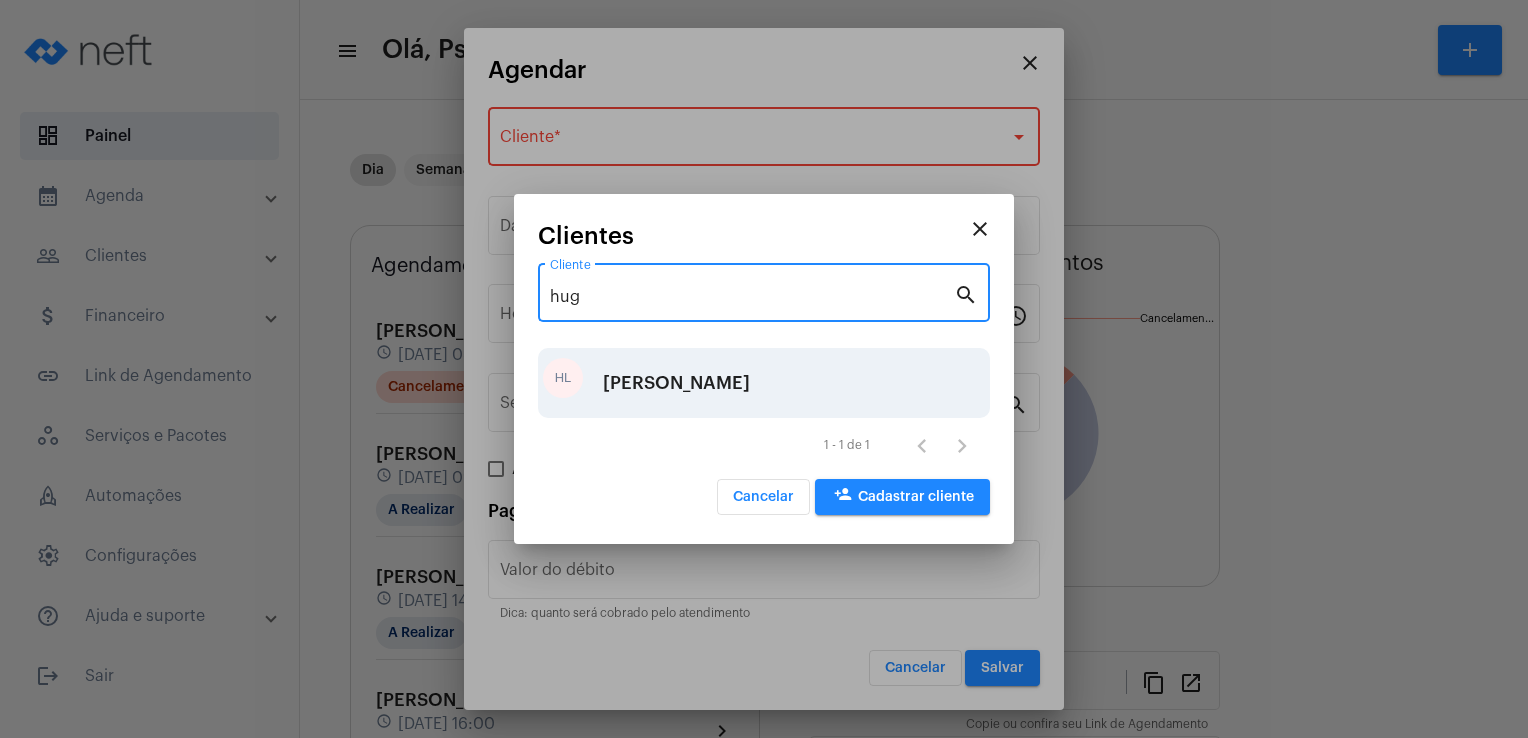 type on "hug" 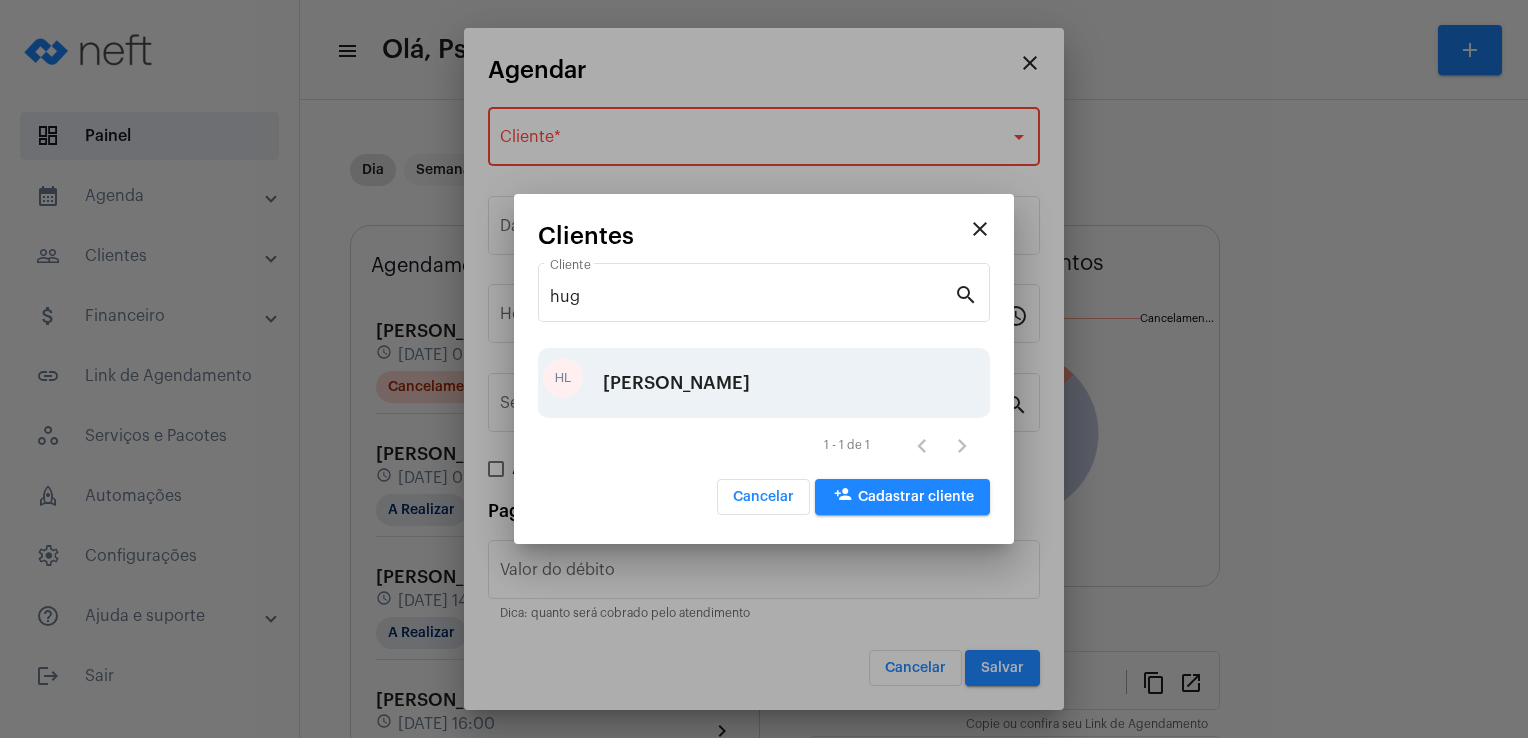 click on "[PERSON_NAME]" at bounding box center [676, 383] 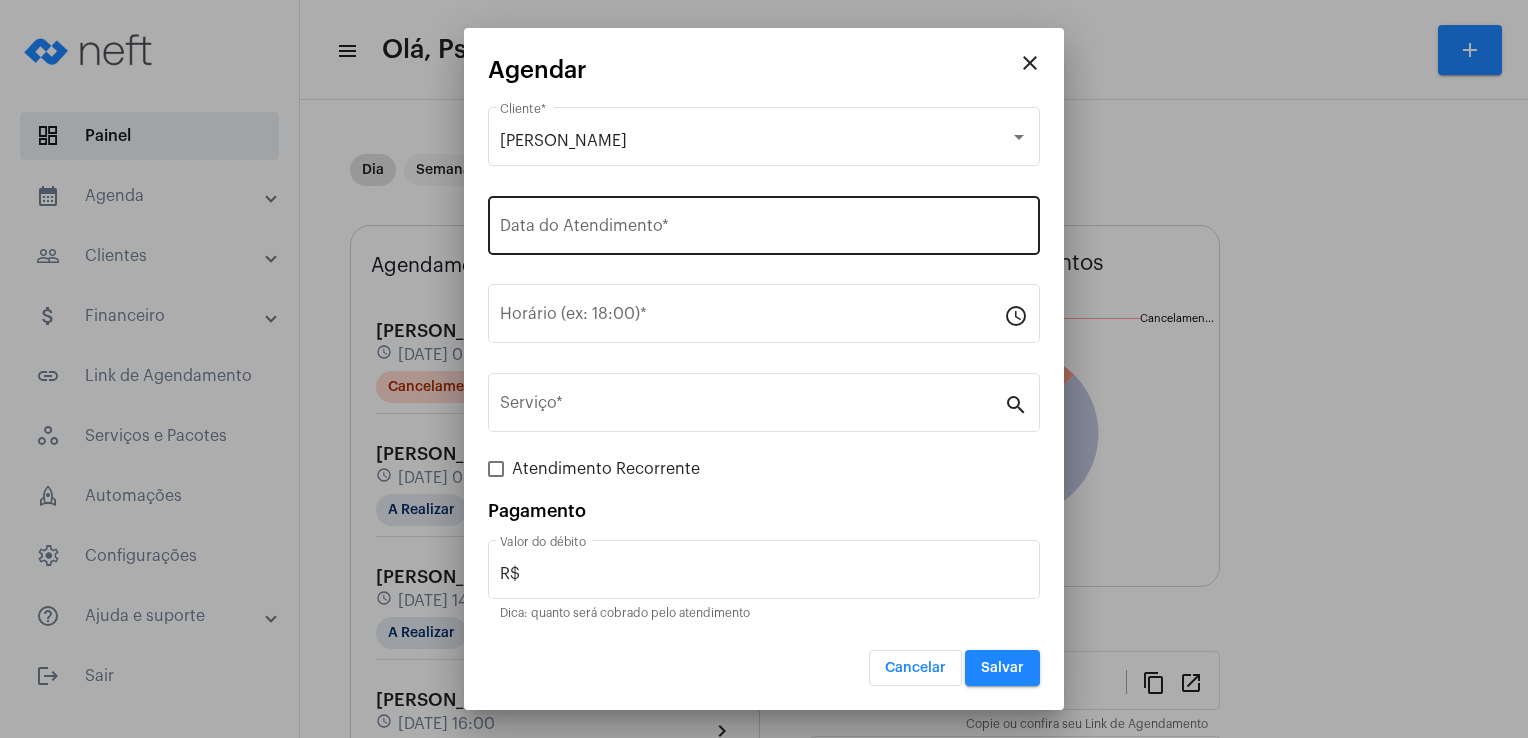 click on "Data do Atendimento  *" at bounding box center [764, 223] 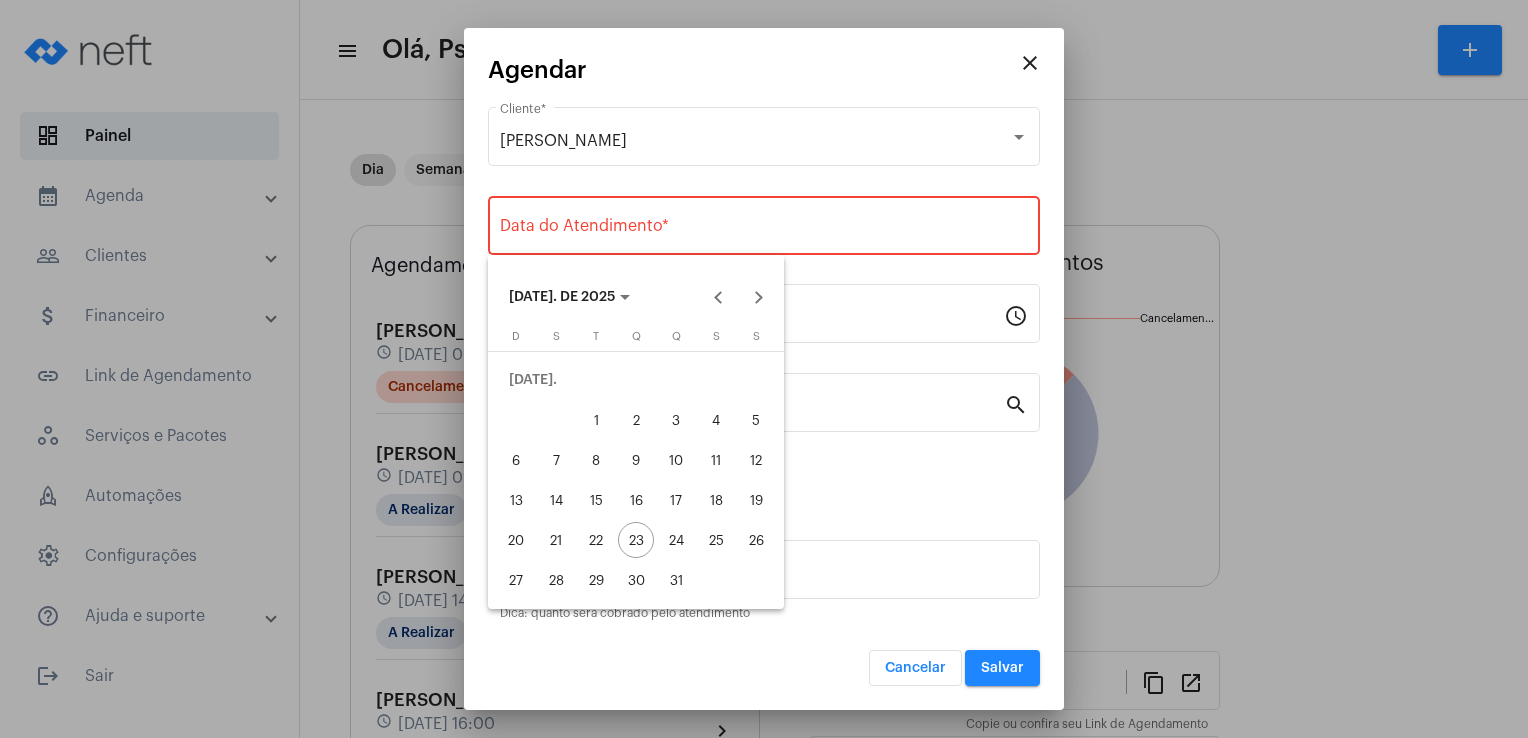 click on "24" at bounding box center [676, 540] 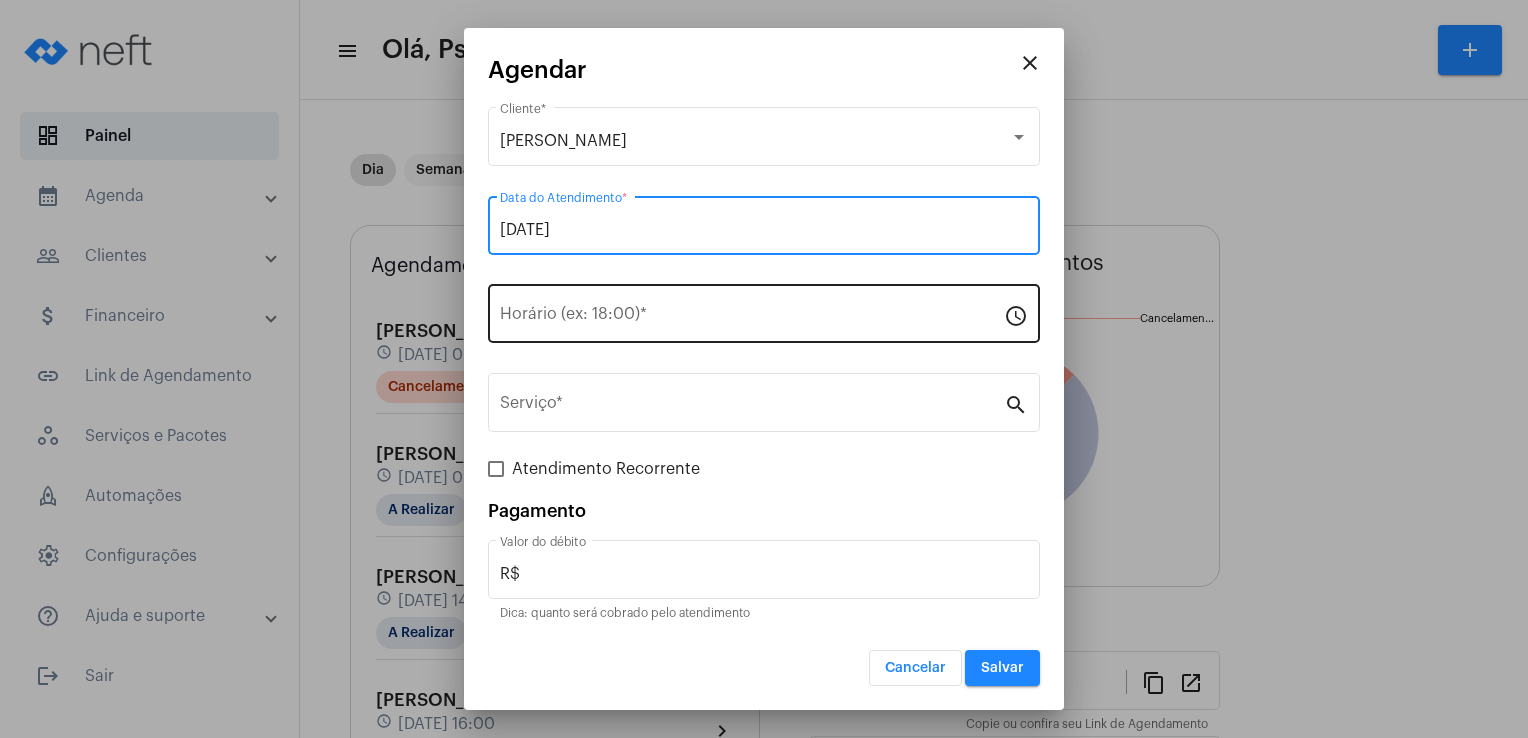 click on "Horário (ex: 18:00)  *" at bounding box center [752, 318] 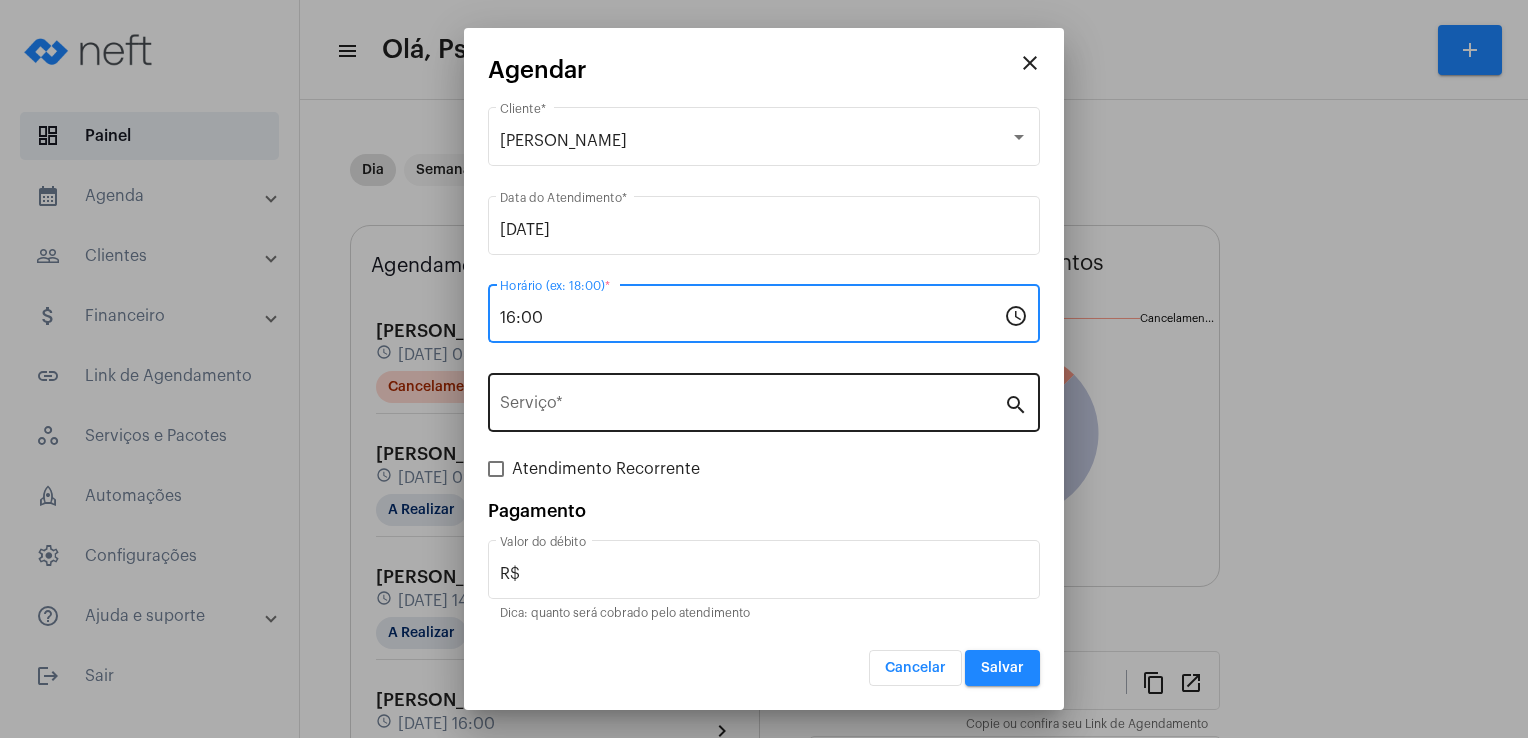 type on "16:00" 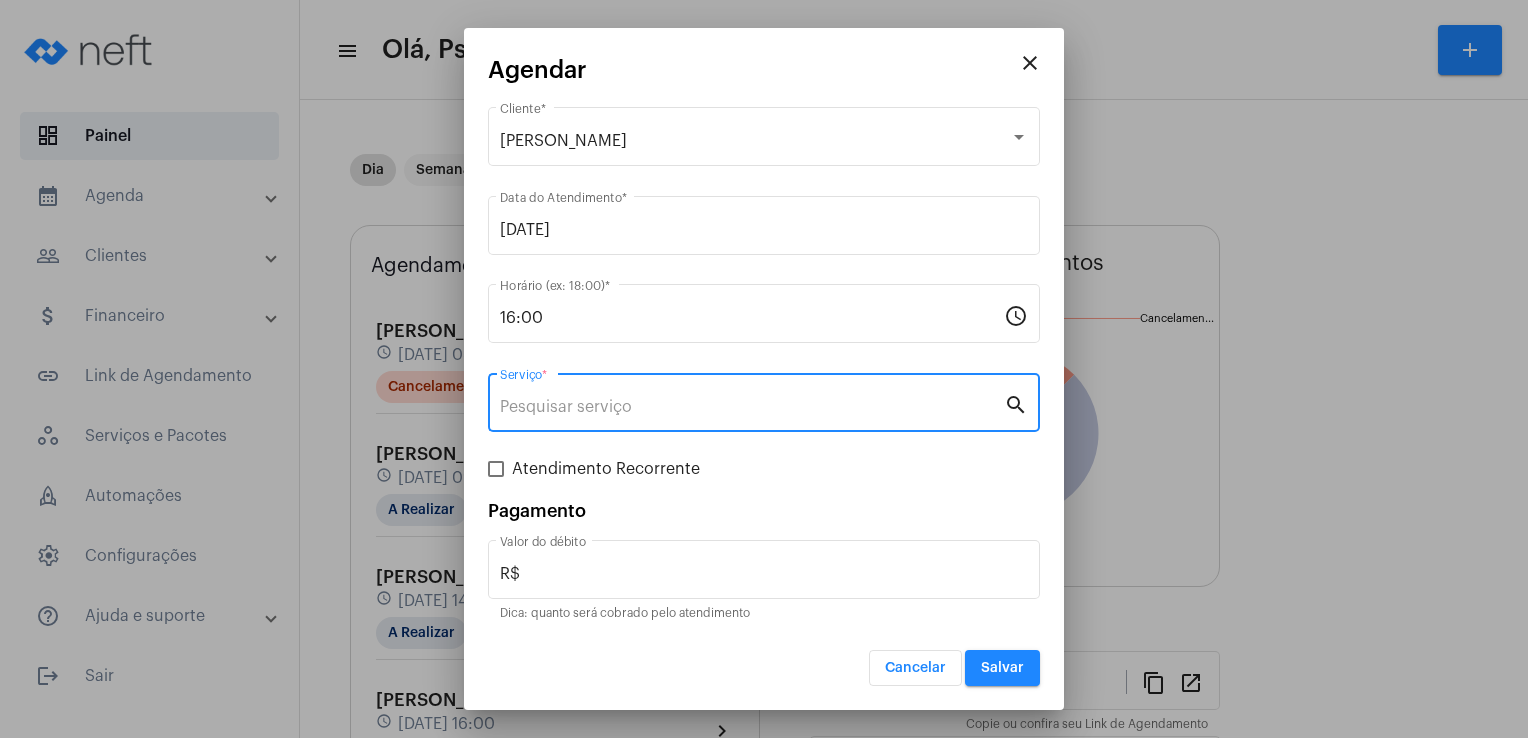click on "Serviço  *" at bounding box center (752, 407) 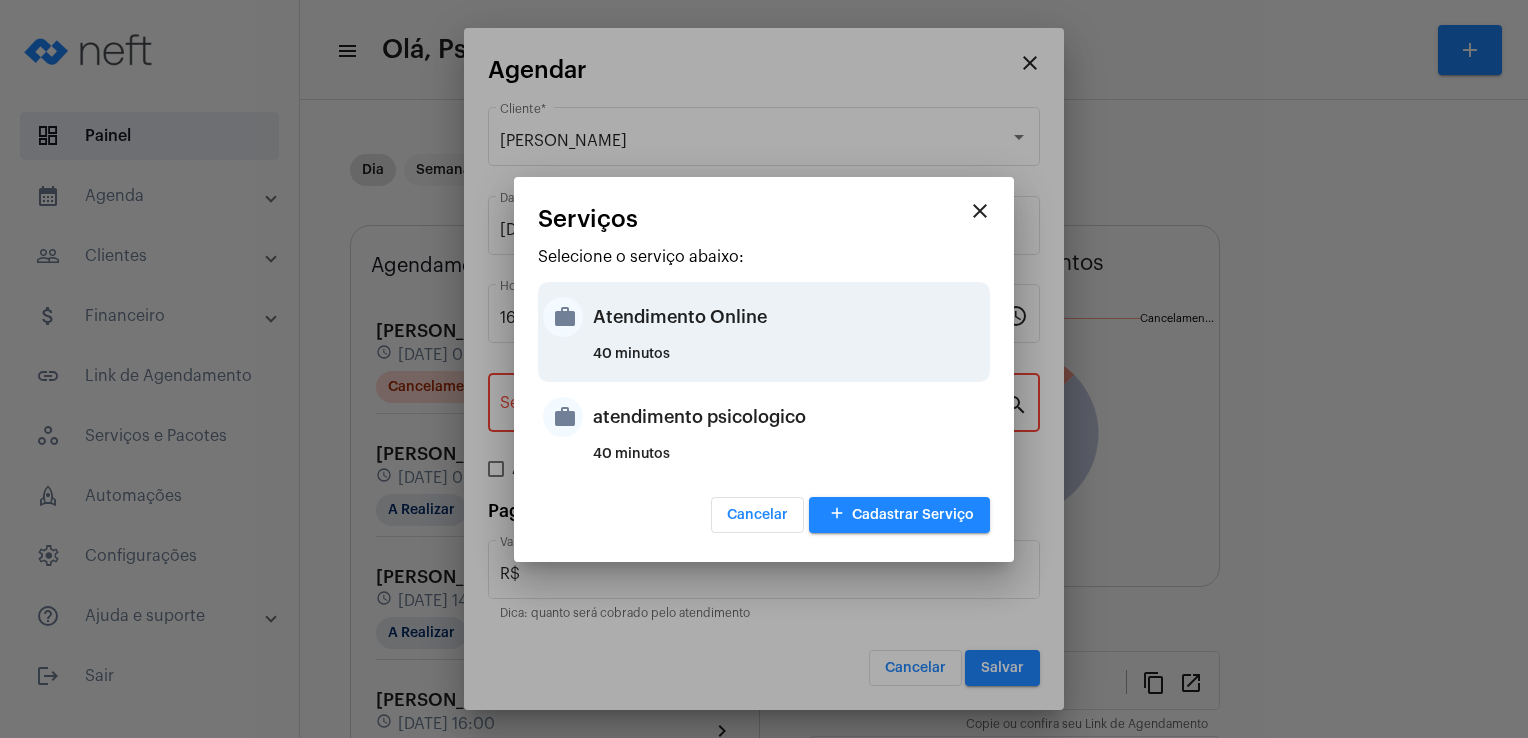 click on "Atendimento Online" at bounding box center (789, 317) 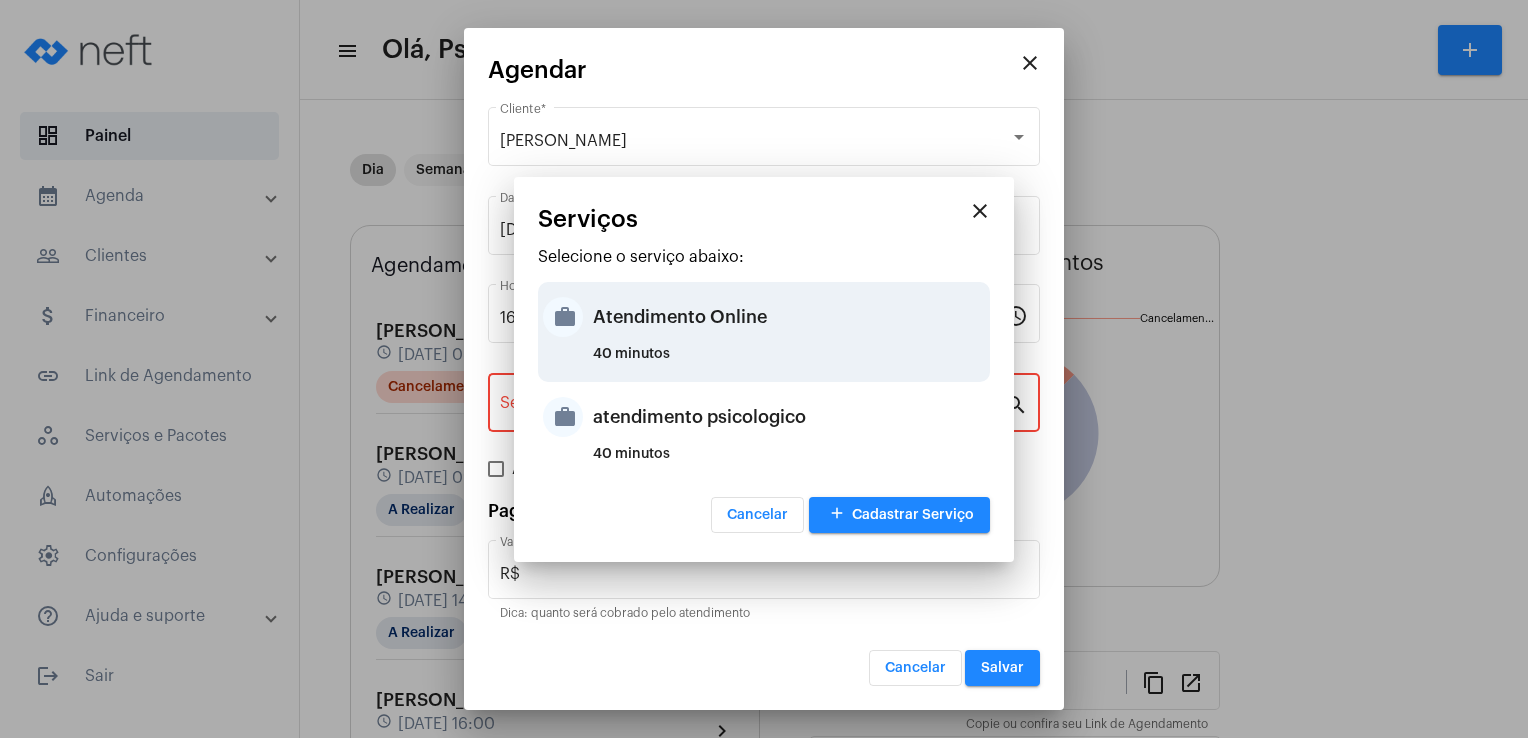 type on "Atendimento Online" 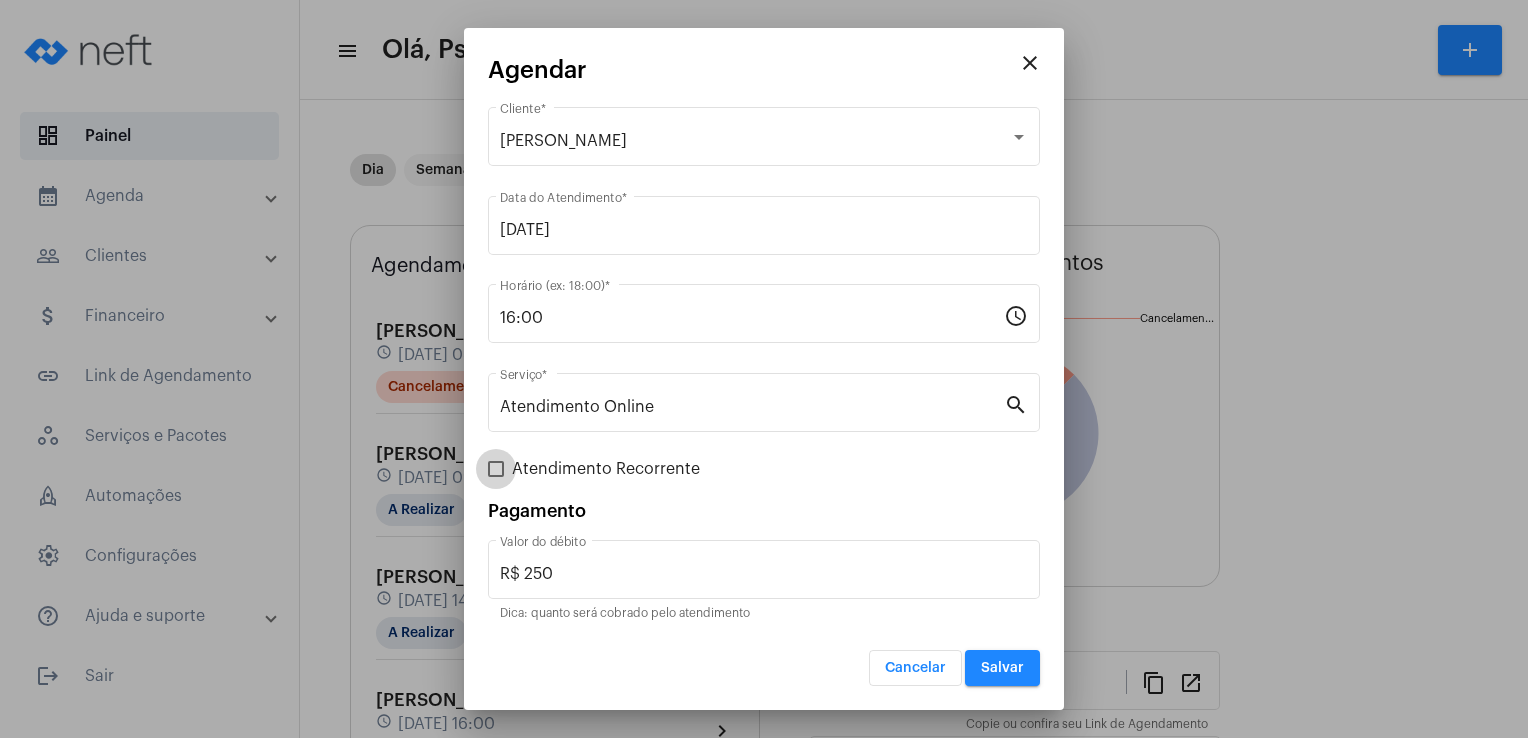 click at bounding box center (496, 469) 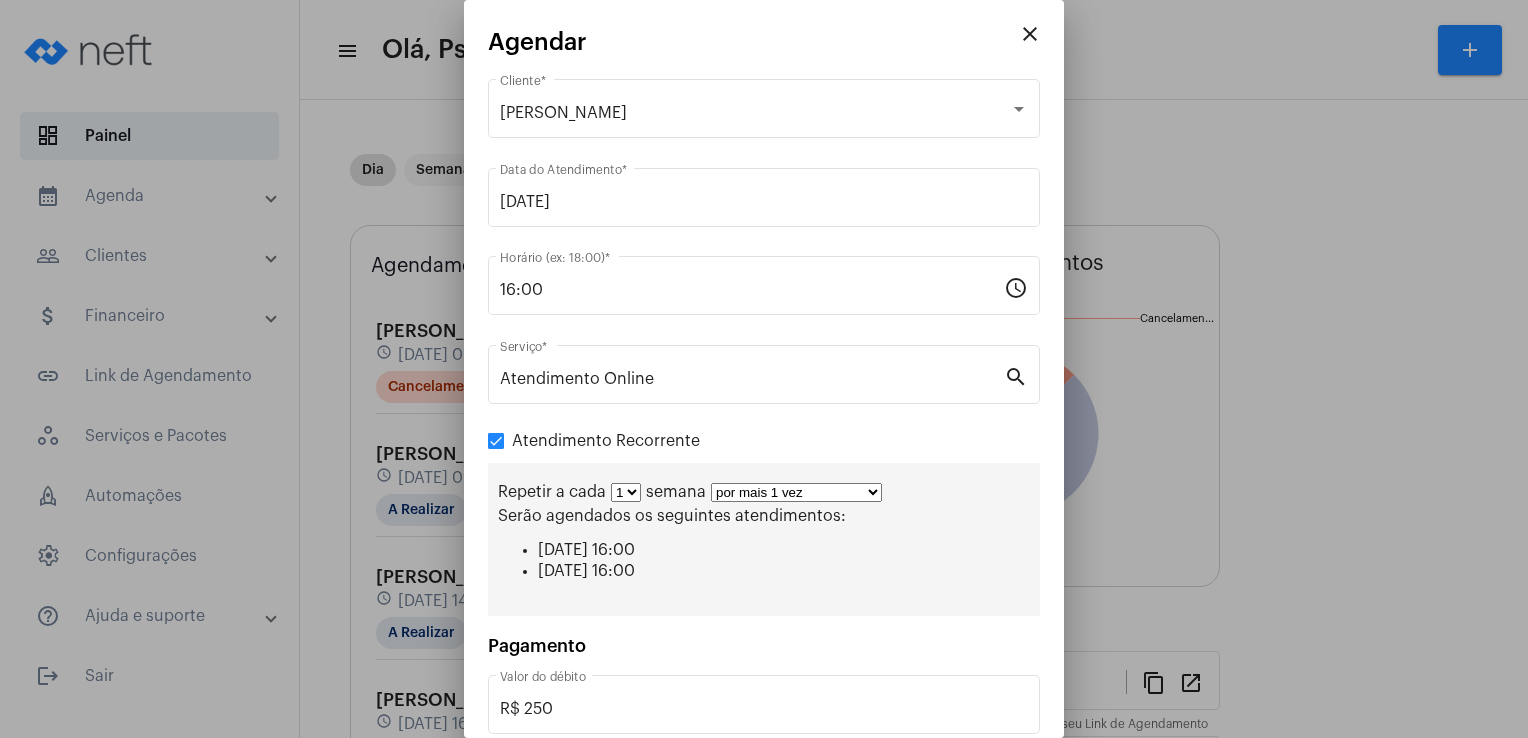 click on "por mais 1 vez por mais 2 vezes por mais 3 vezes por mais 4 vezes por mais 5 vezes por mais 6 vezes por mais 7 vezes por mais 8 vezes por mais 9 vezes por mais 10 vezes por tempo indeterminado" at bounding box center (796, 492) 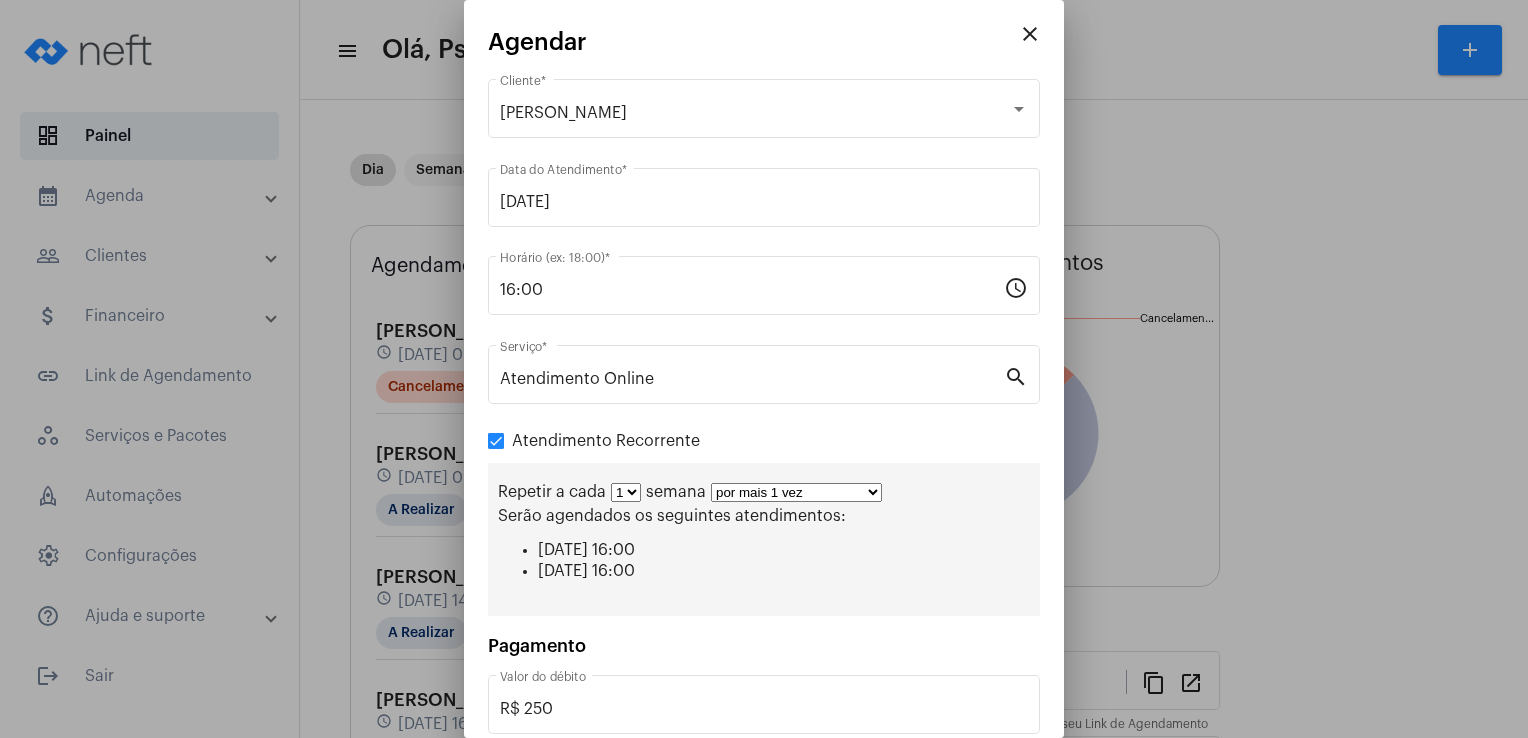 select on "10: 0" 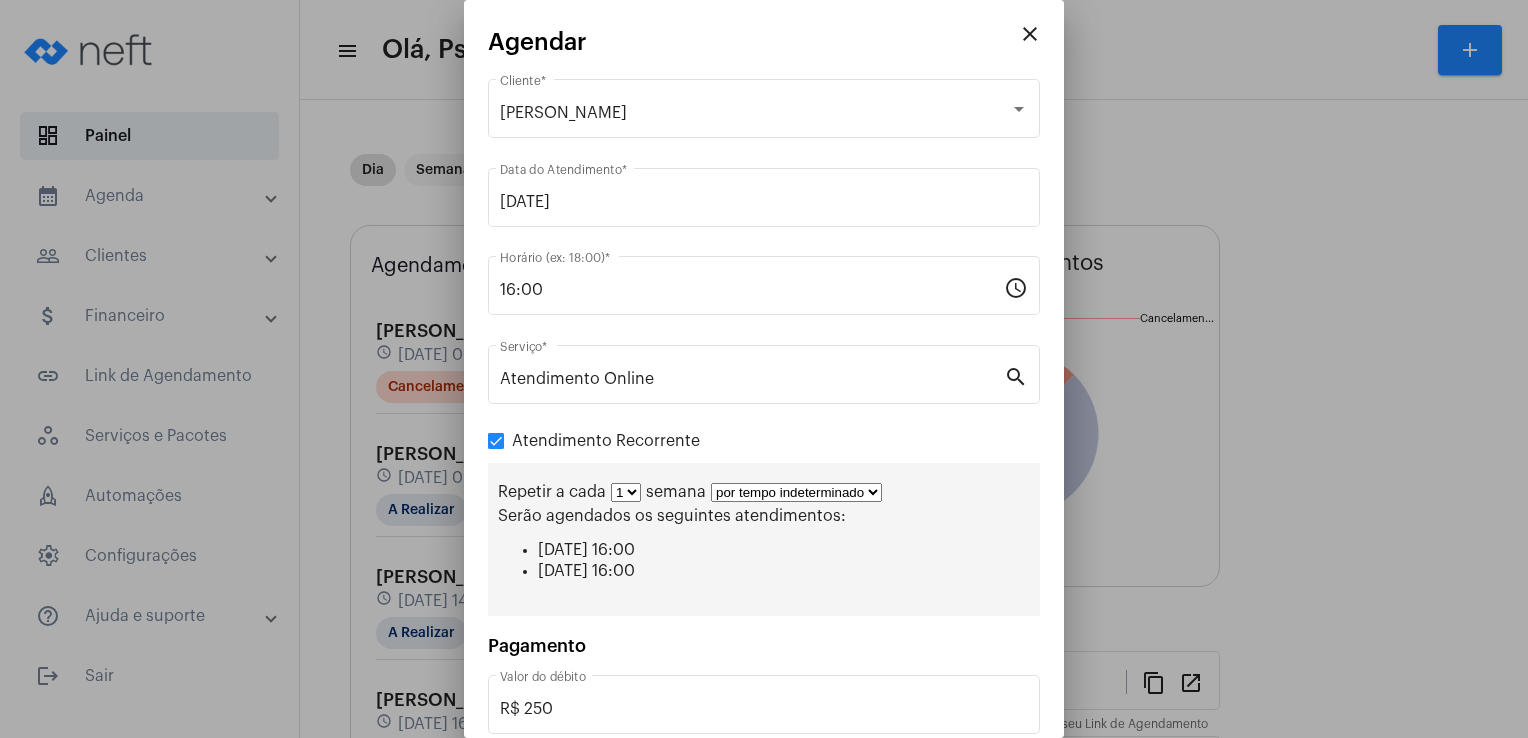 click on "por mais 1 vez por mais 2 vezes por mais 3 vezes por mais 4 vezes por mais 5 vezes por mais 6 vezes por mais 7 vezes por mais 8 vezes por mais 9 vezes por mais 10 vezes por tempo indeterminado" at bounding box center [796, 492] 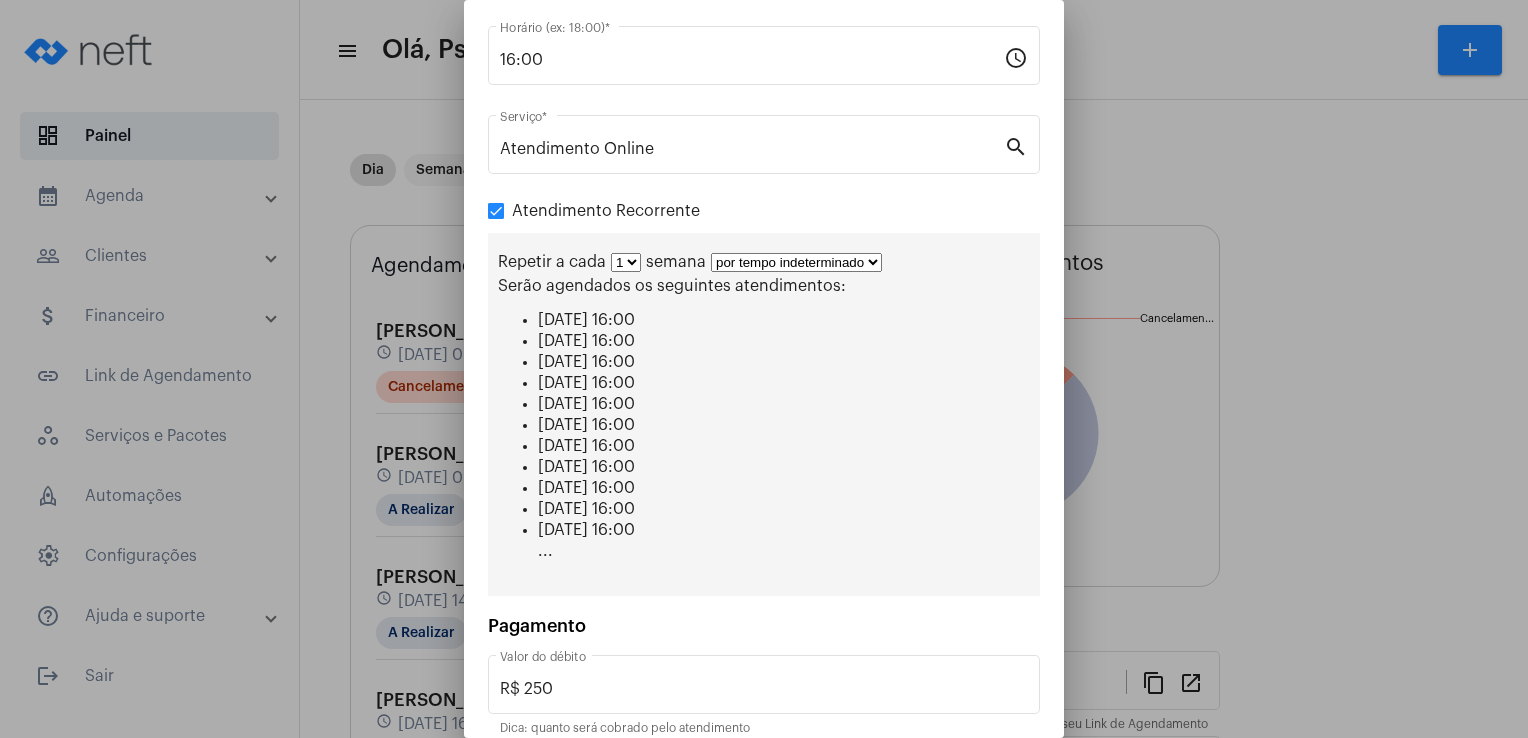 scroll, scrollTop: 309, scrollLeft: 0, axis: vertical 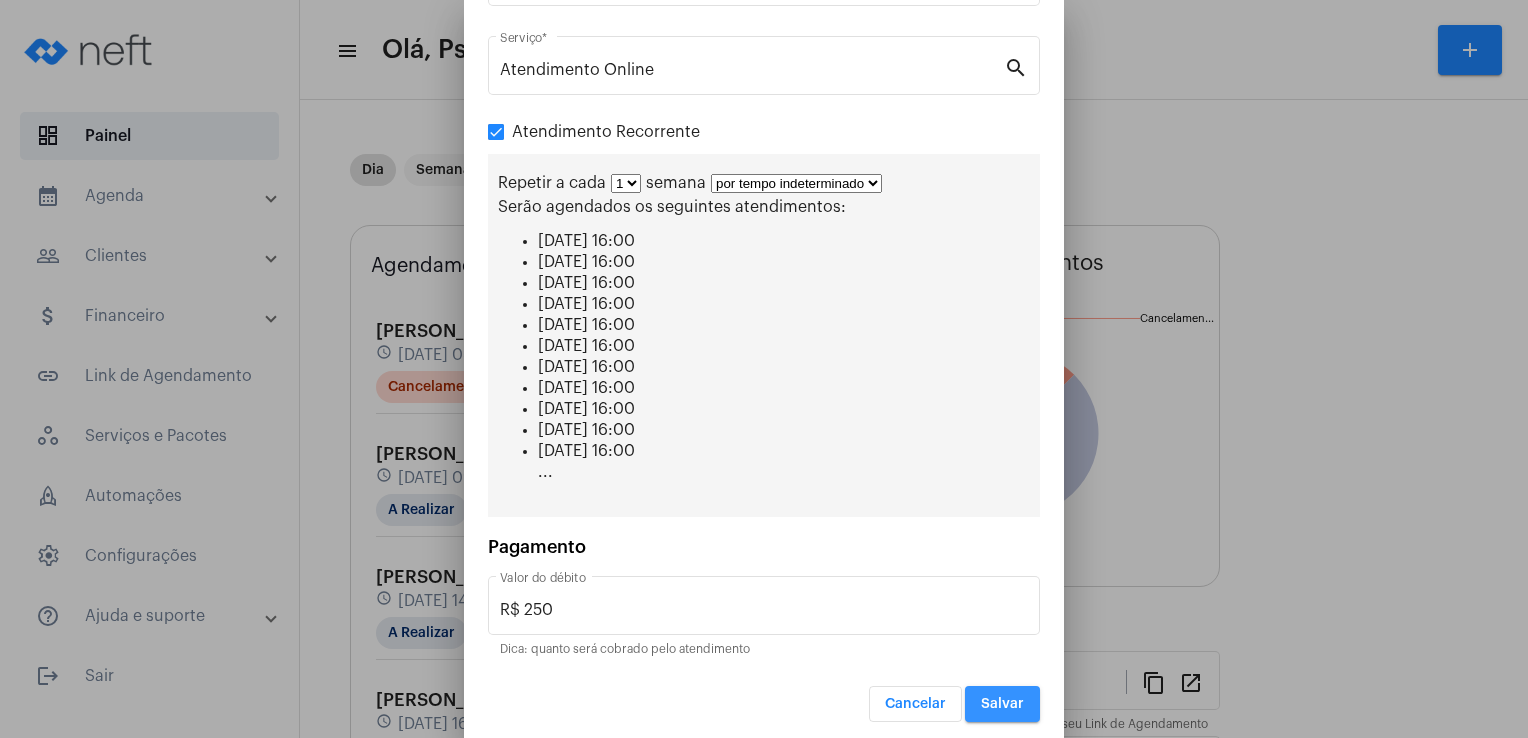 click on "Salvar" at bounding box center [1002, 704] 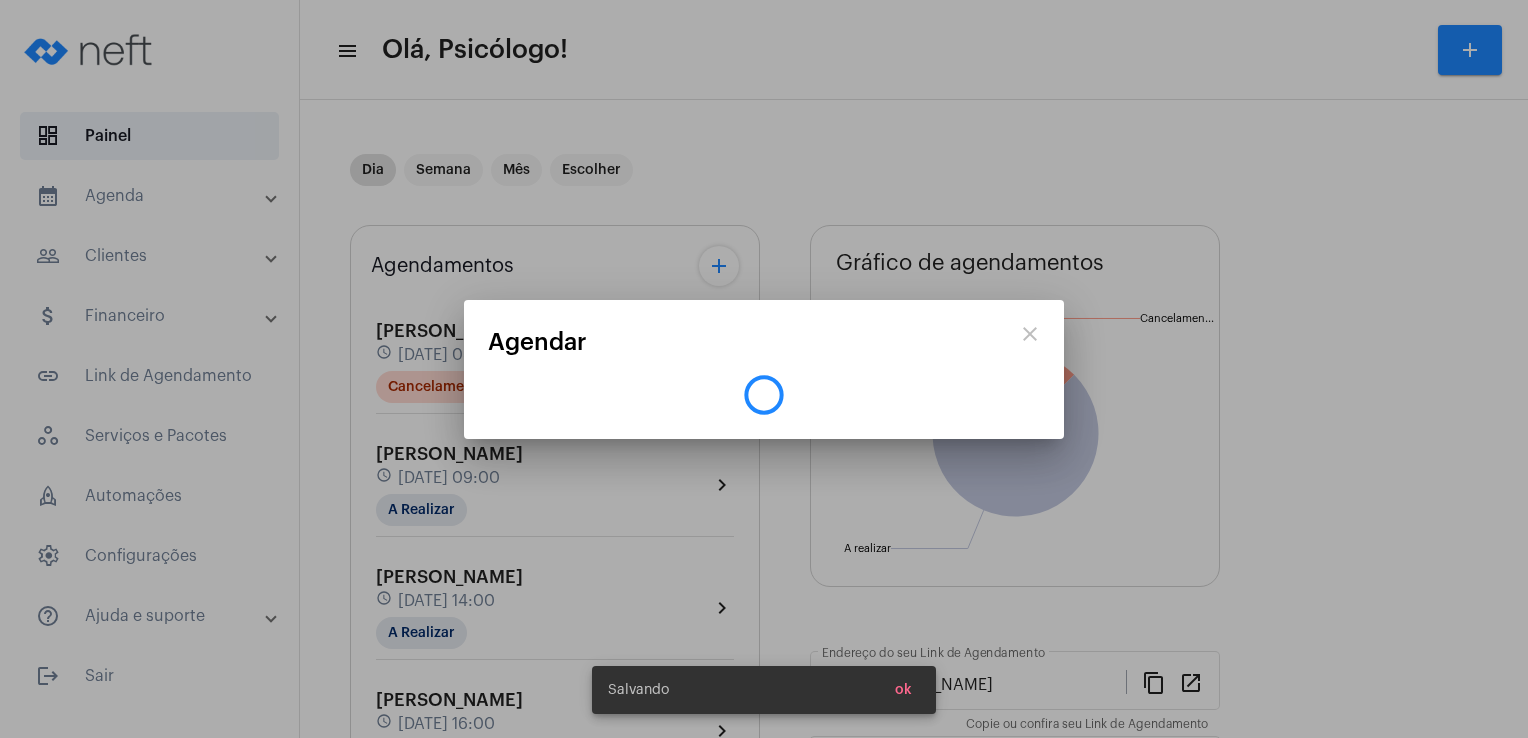 scroll, scrollTop: 0, scrollLeft: 0, axis: both 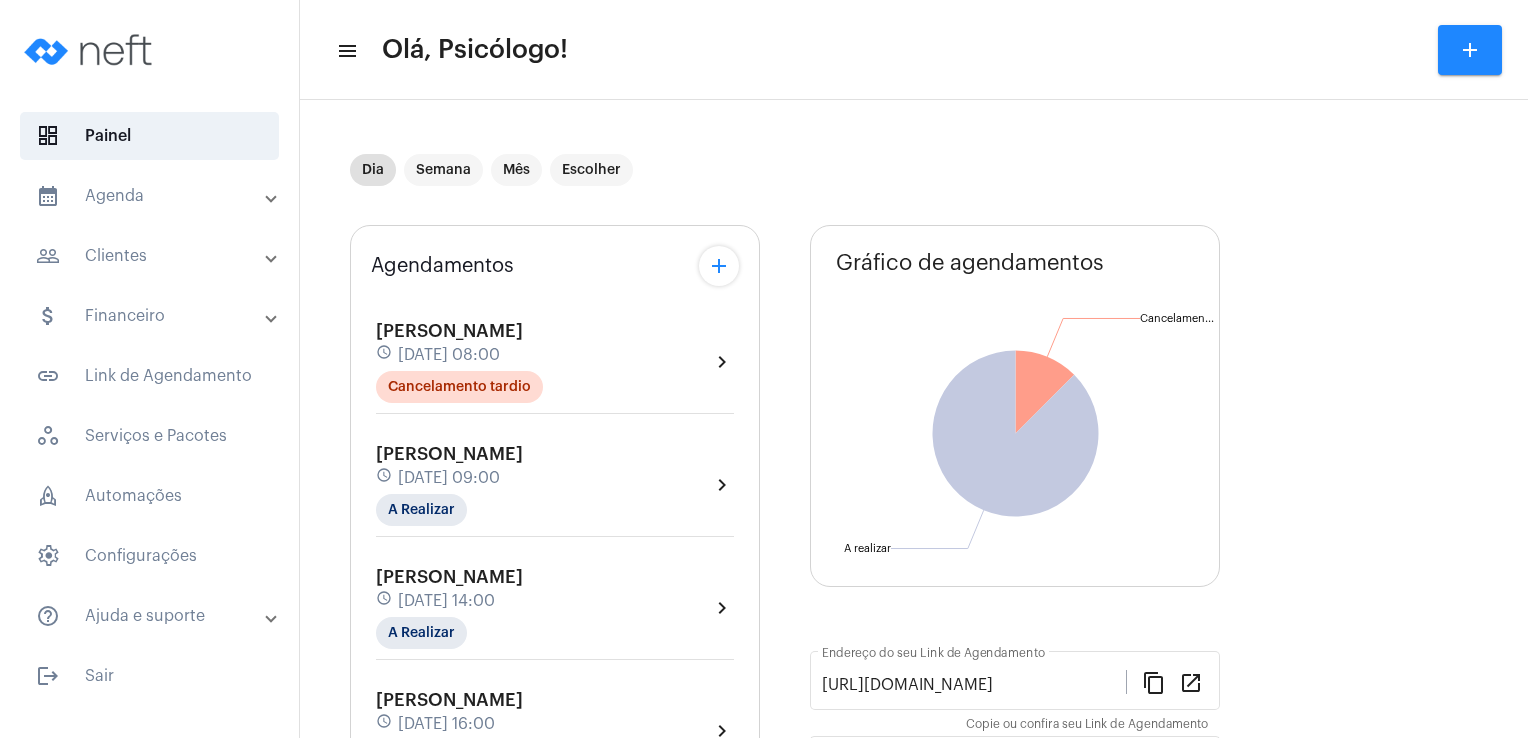 click on "calendar_month_outlined  Agenda" at bounding box center [155, 196] 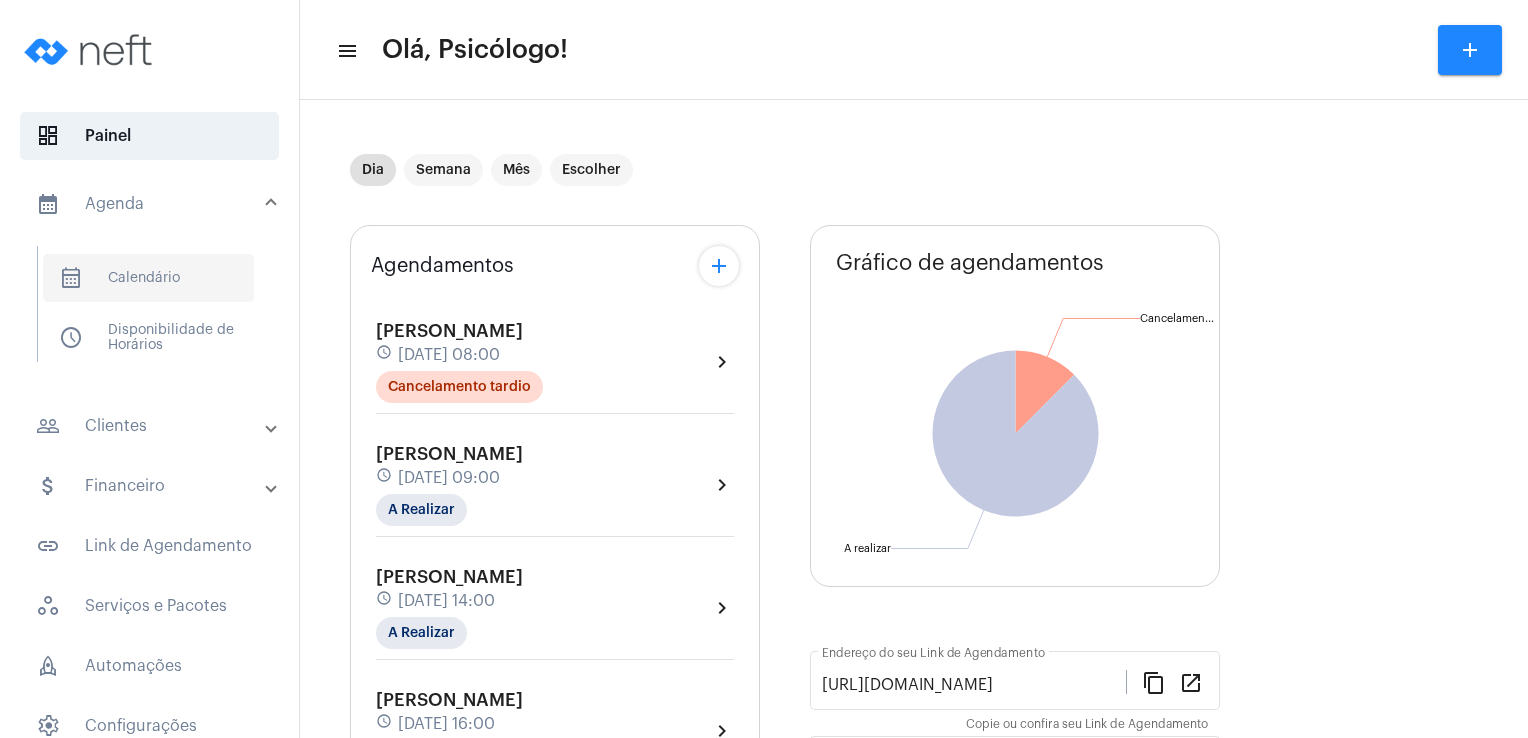 click on "calendar_month_outlined   Calendário" at bounding box center [148, 278] 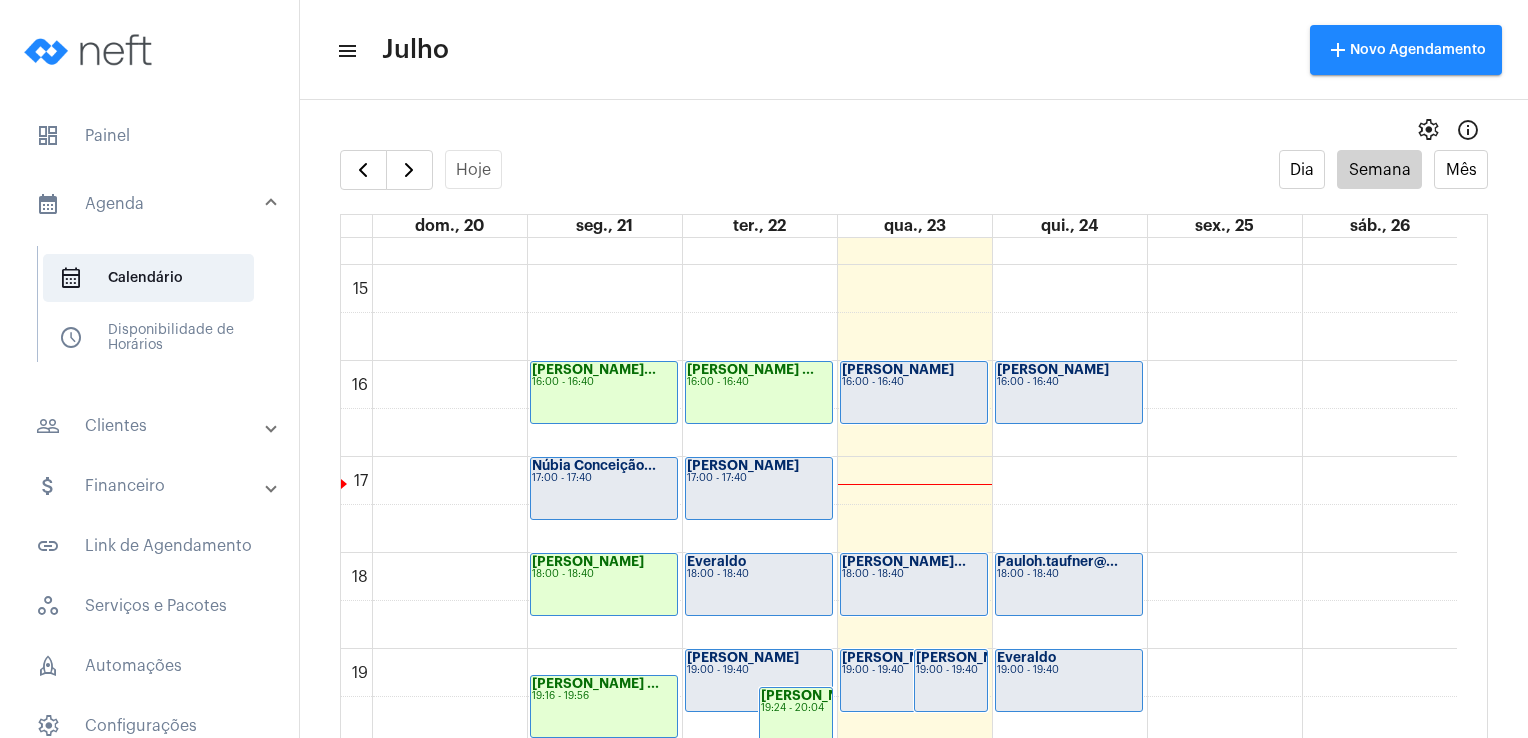 scroll, scrollTop: 1416, scrollLeft: 0, axis: vertical 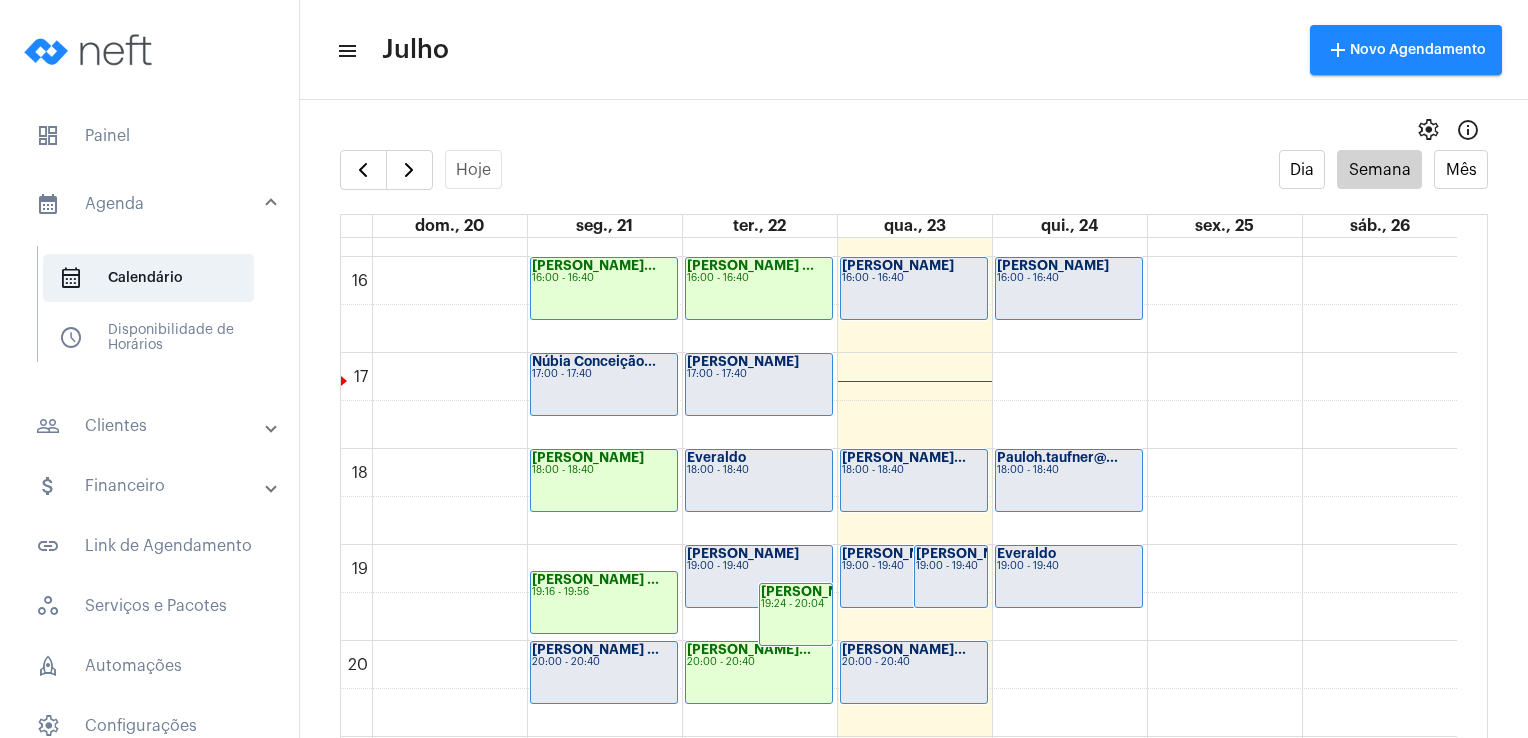 click on "19:00 - 19:40" 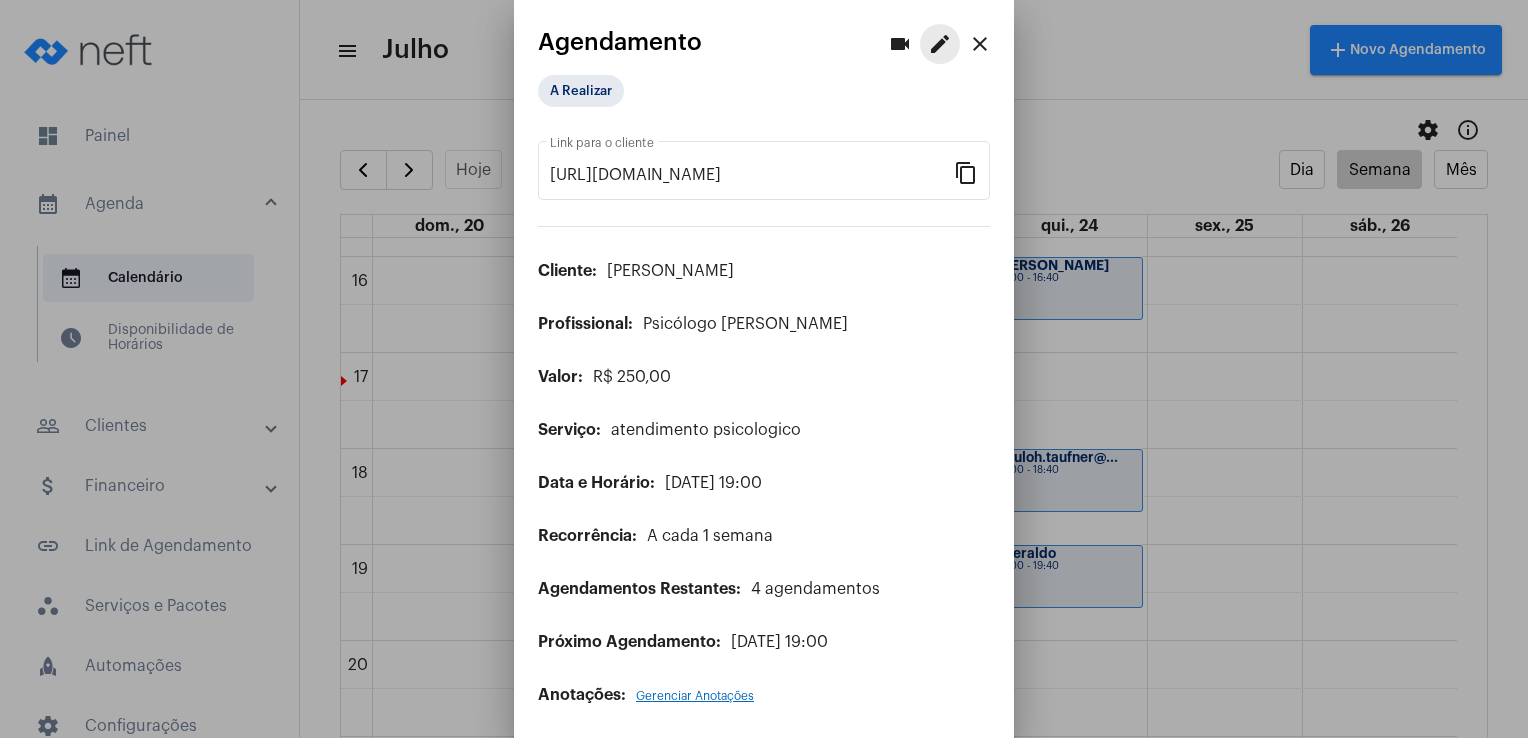 click on "edit" at bounding box center [940, 44] 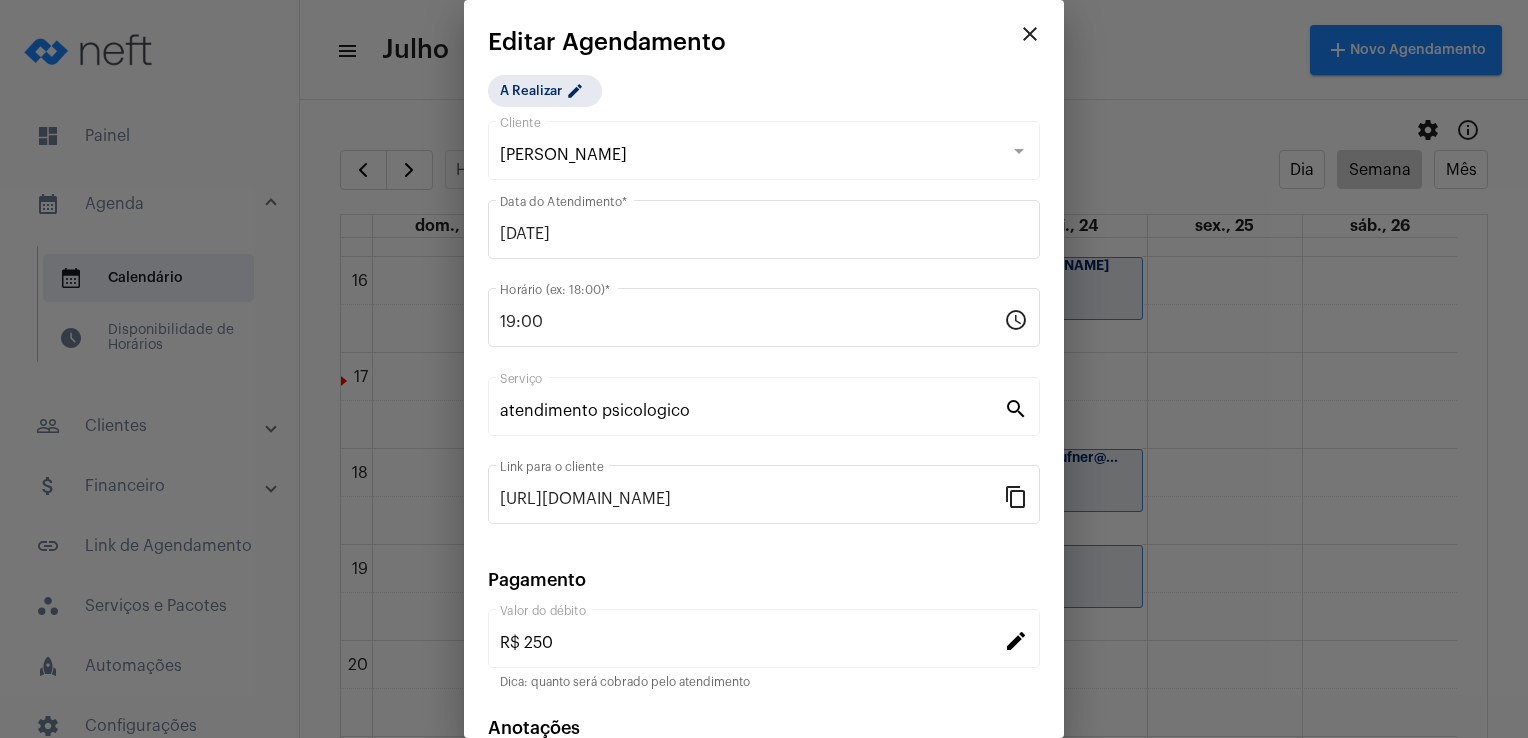 scroll, scrollTop: 120, scrollLeft: 0, axis: vertical 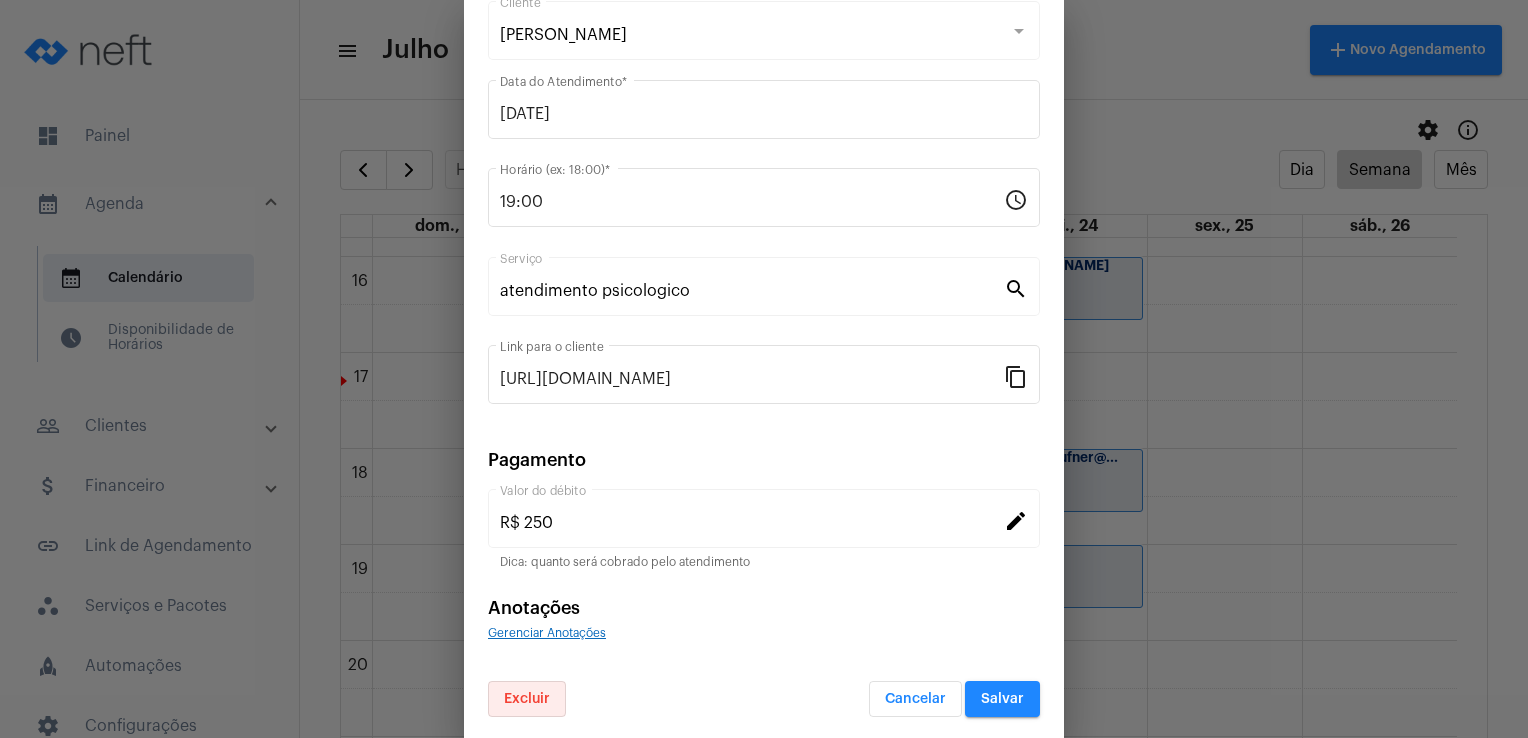 click on "Excluir" at bounding box center [527, 699] 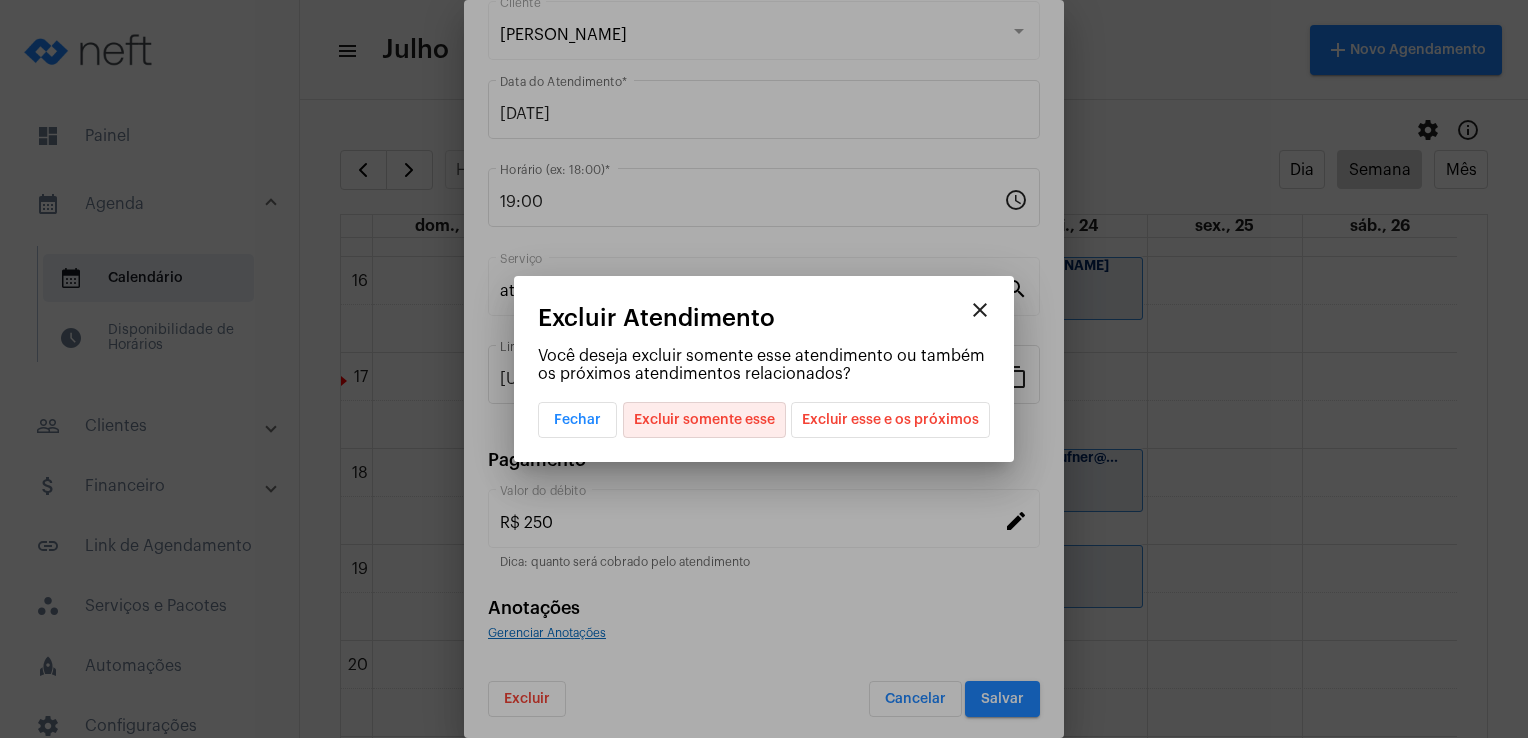 click on "Excluir somente esse" at bounding box center (704, 420) 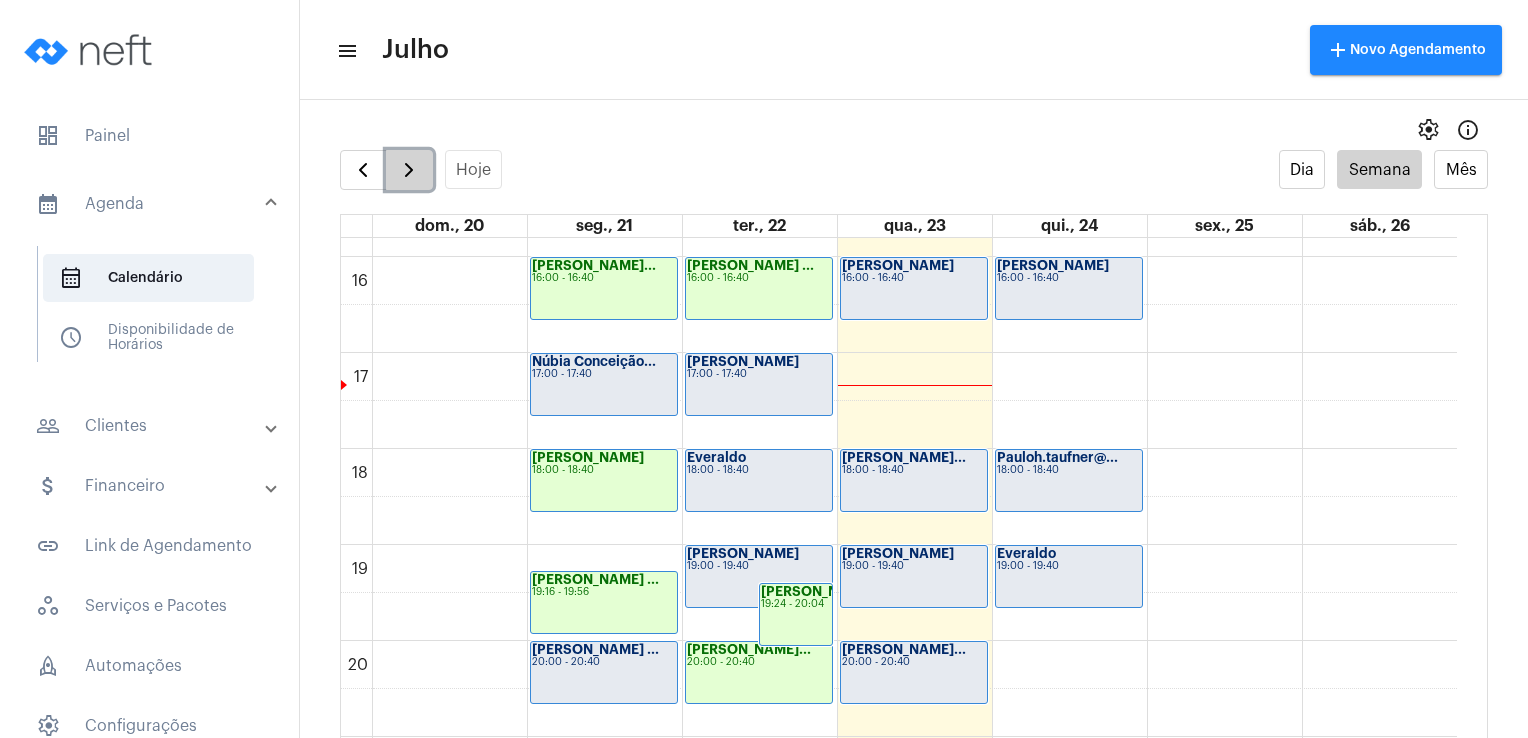 click 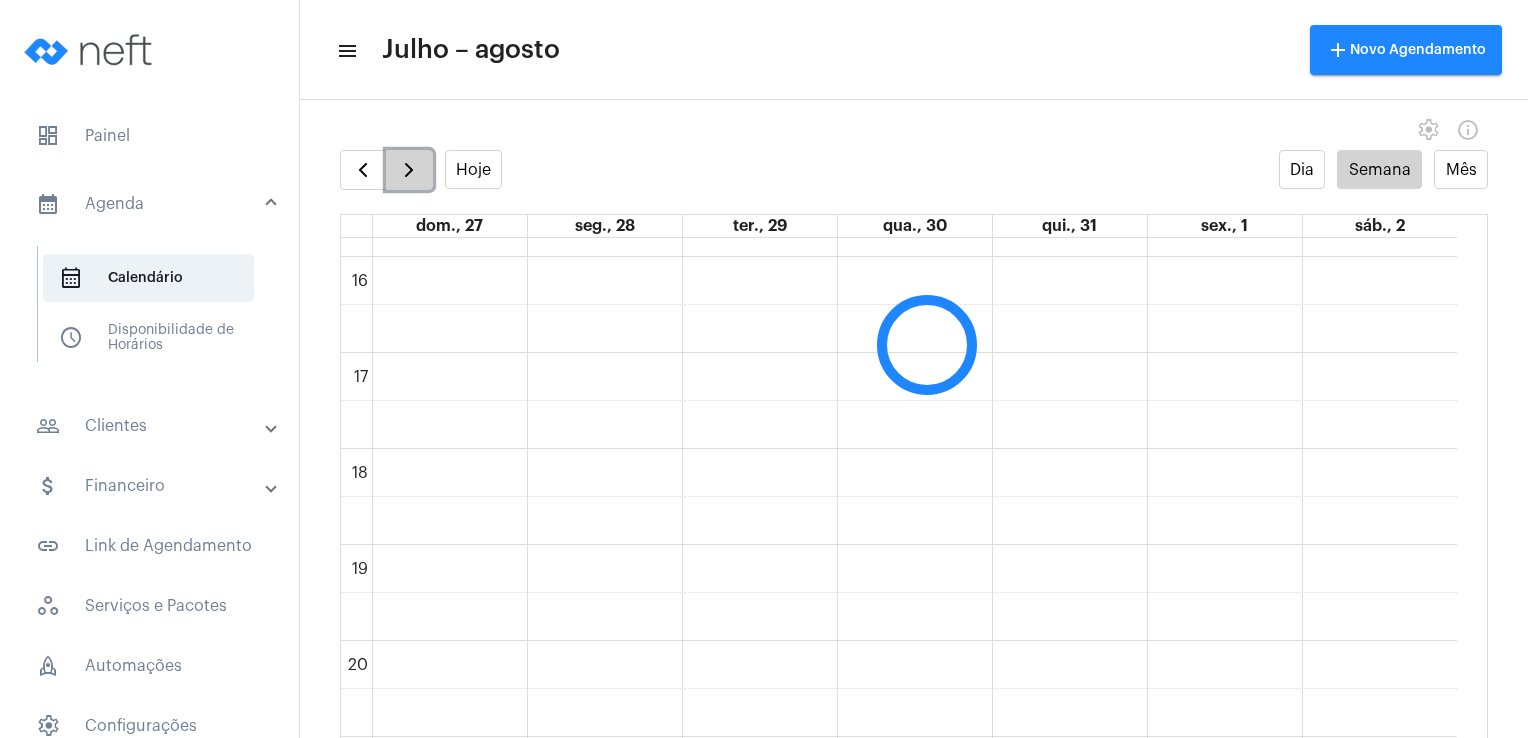 scroll, scrollTop: 578, scrollLeft: 0, axis: vertical 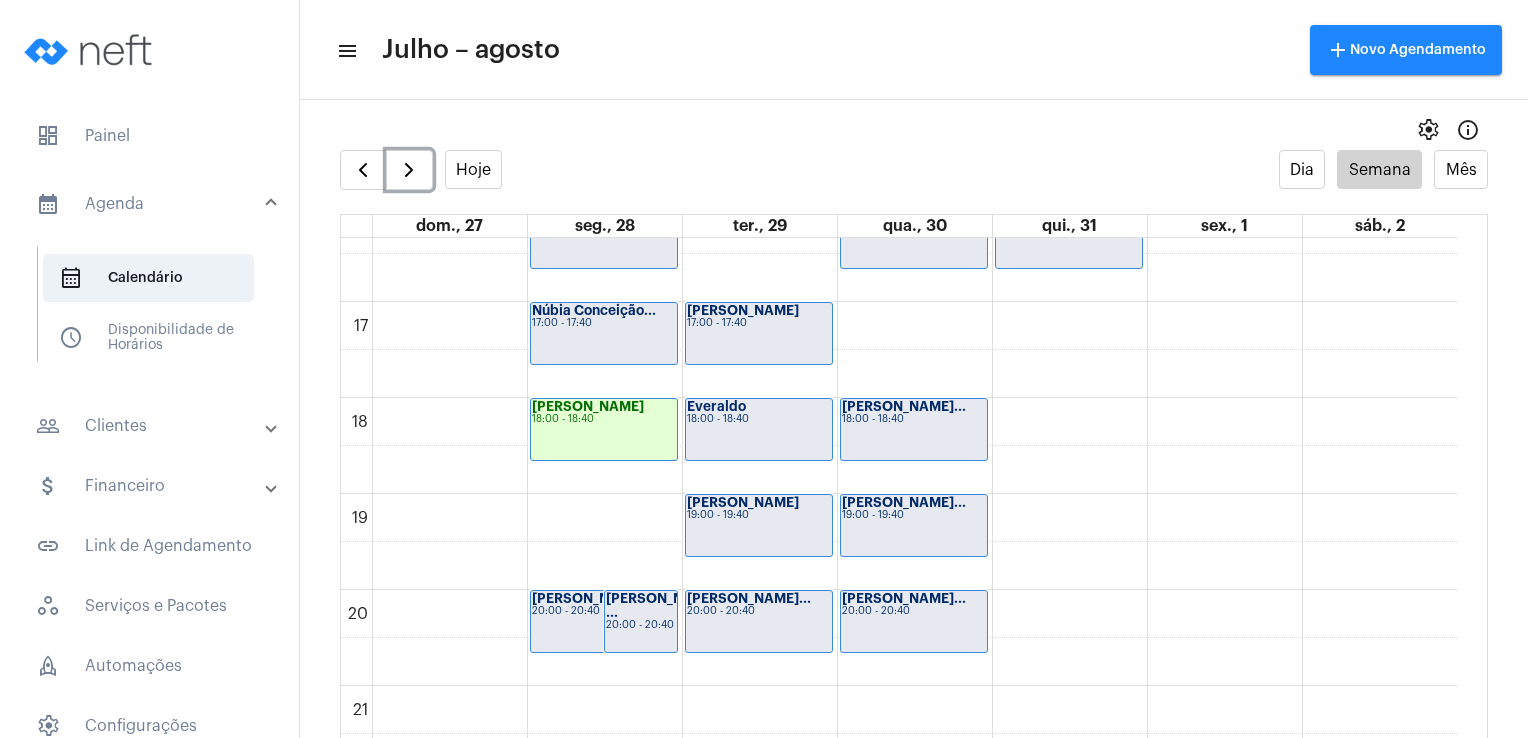 click on "[PERSON_NAME]...
19:00 - 19:40" 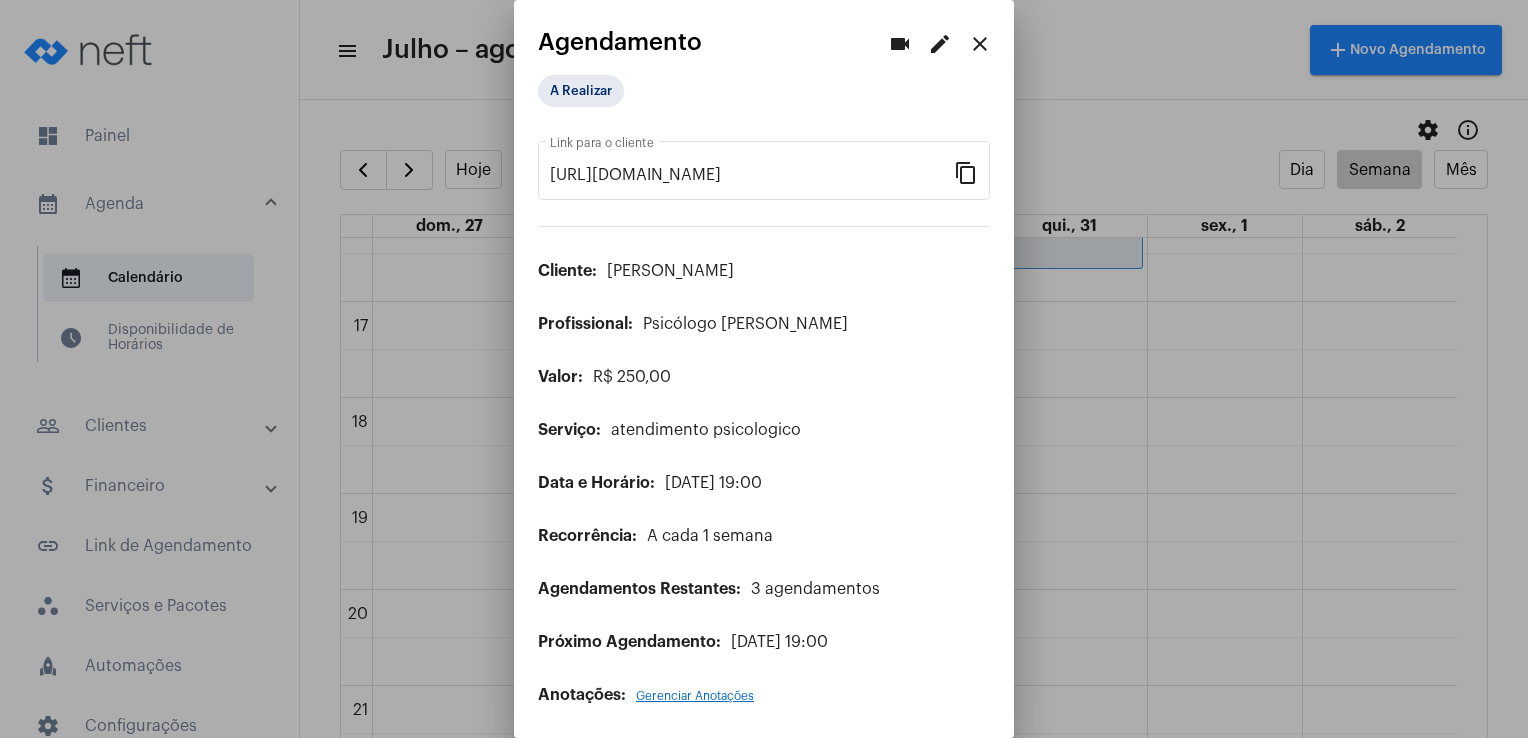 click on "edit" at bounding box center [940, 44] 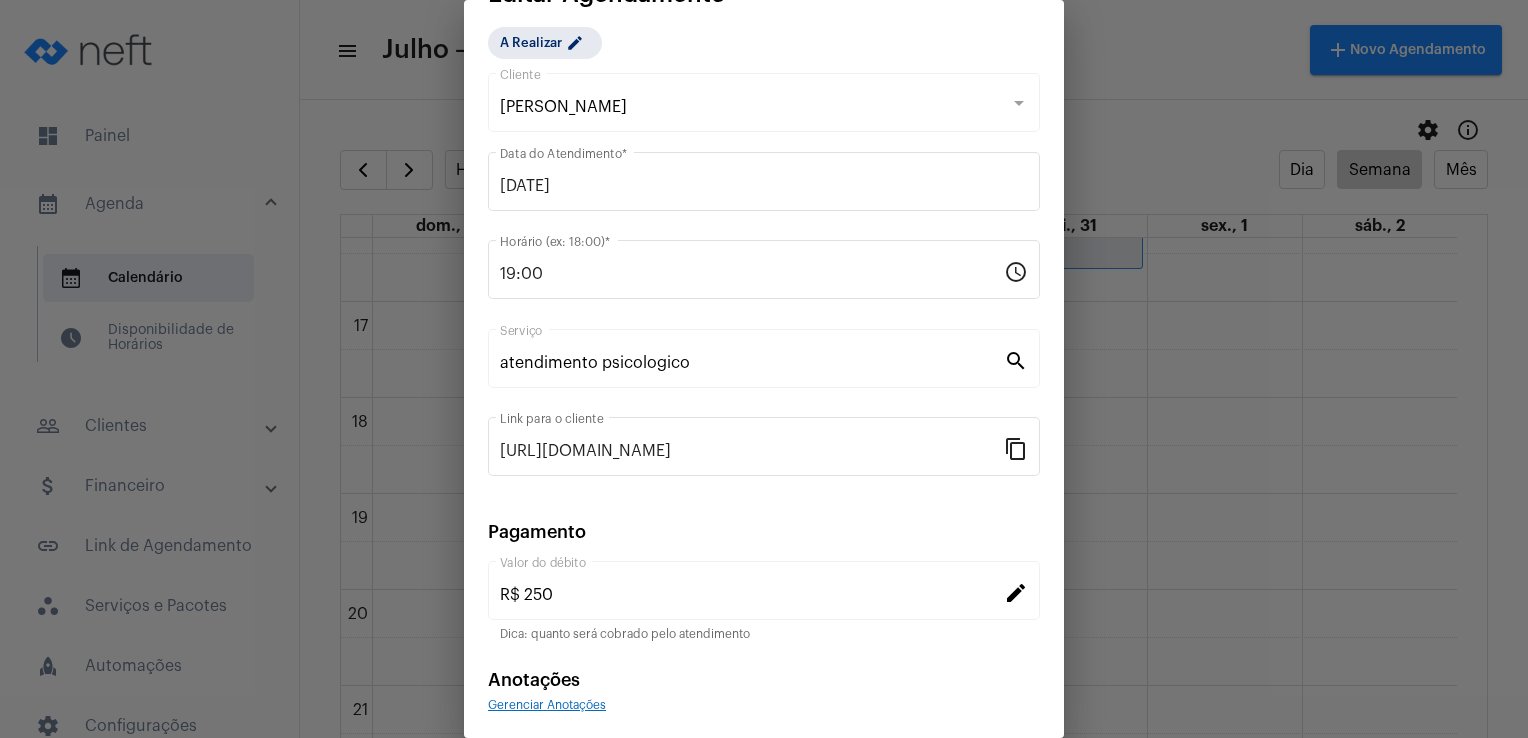 scroll, scrollTop: 120, scrollLeft: 0, axis: vertical 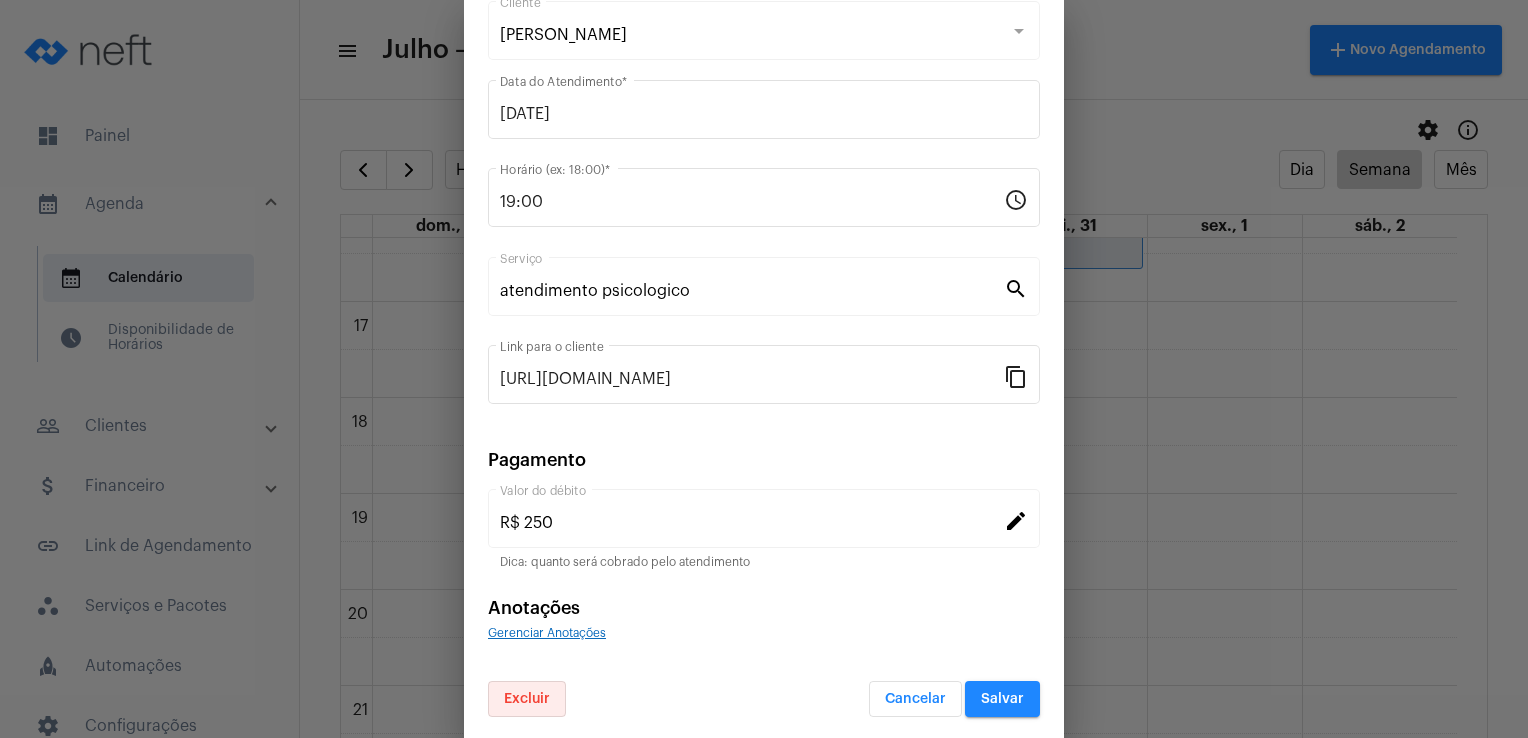 click on "Excluir" at bounding box center (527, 699) 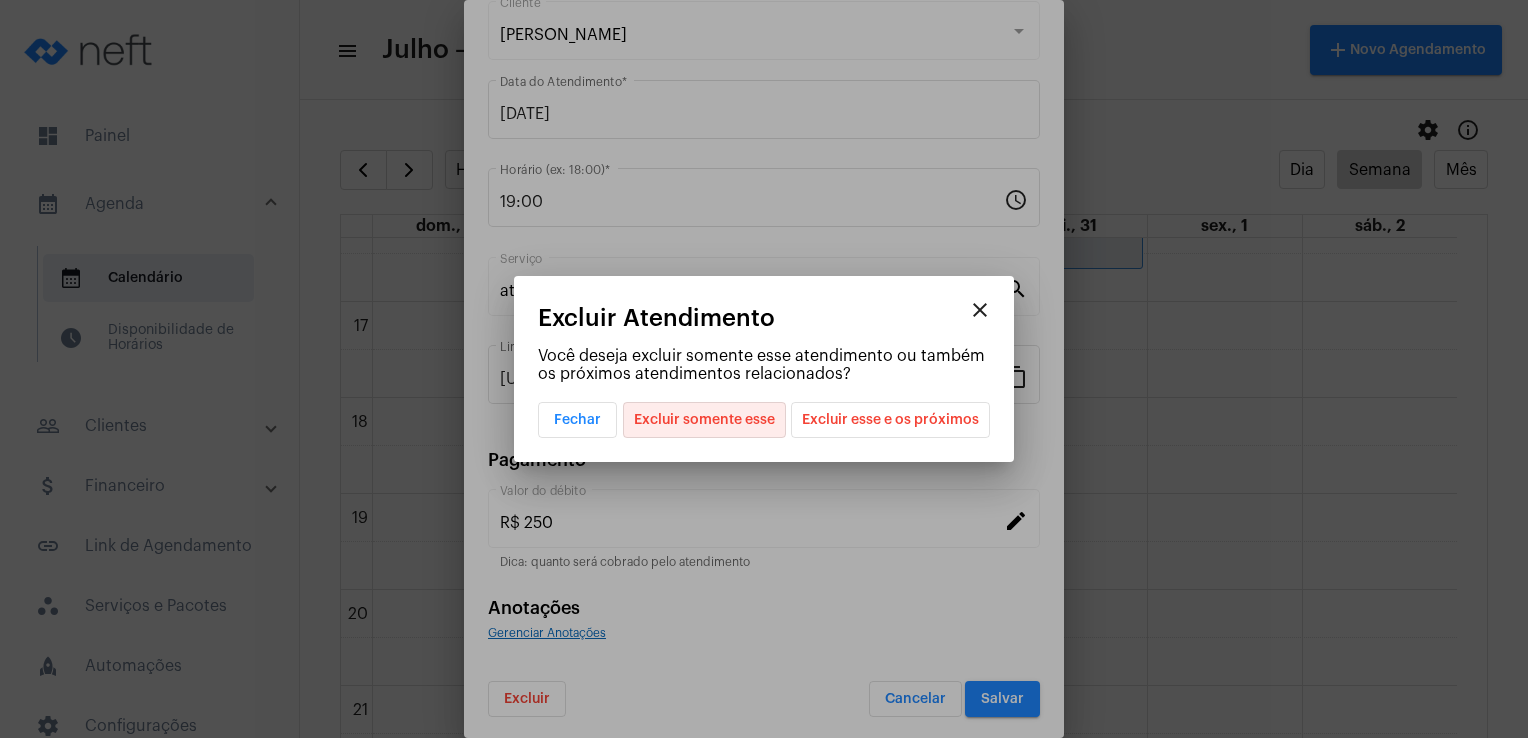 click on "Excluir somente esse" at bounding box center [704, 420] 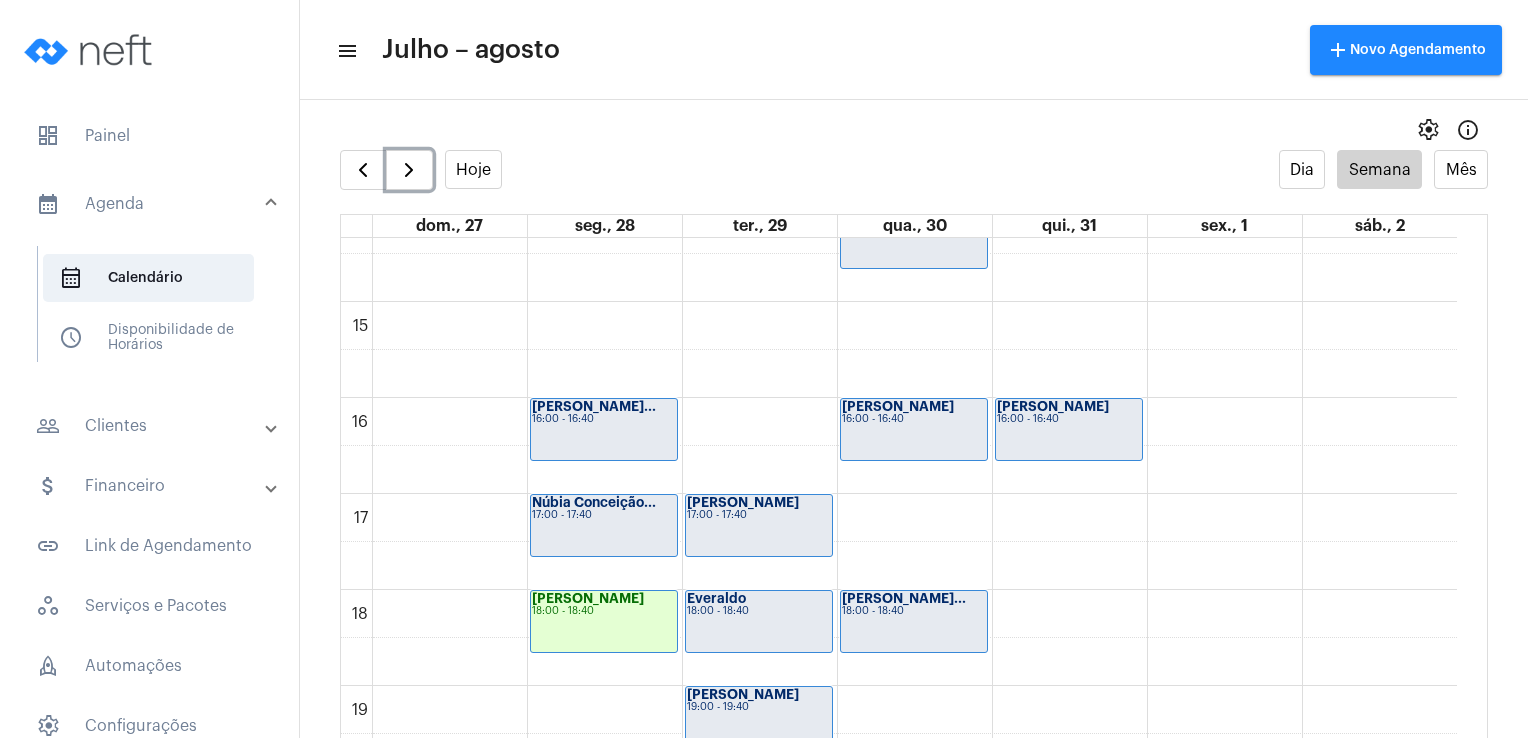 scroll, scrollTop: 1360, scrollLeft: 0, axis: vertical 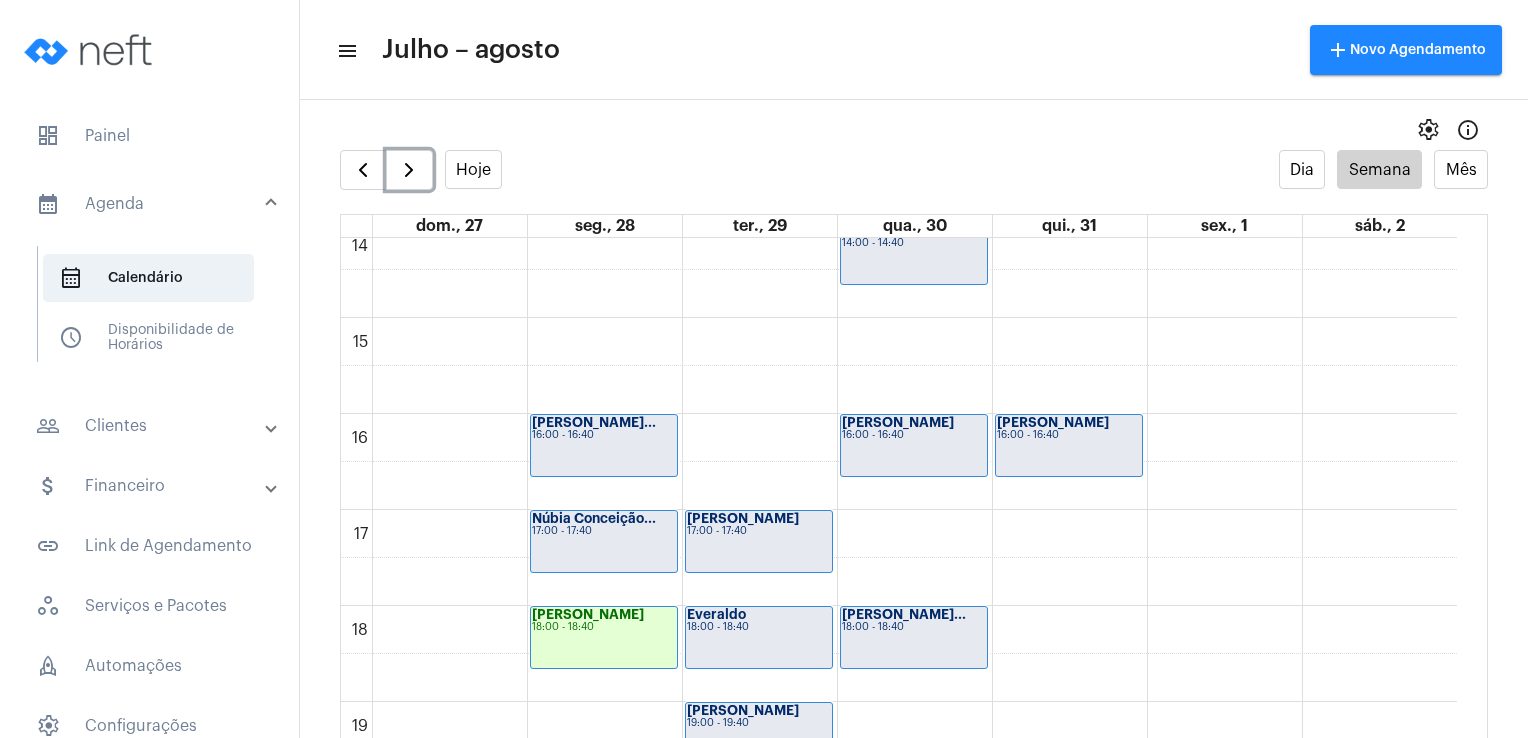 click on "16:00 - 16:40" 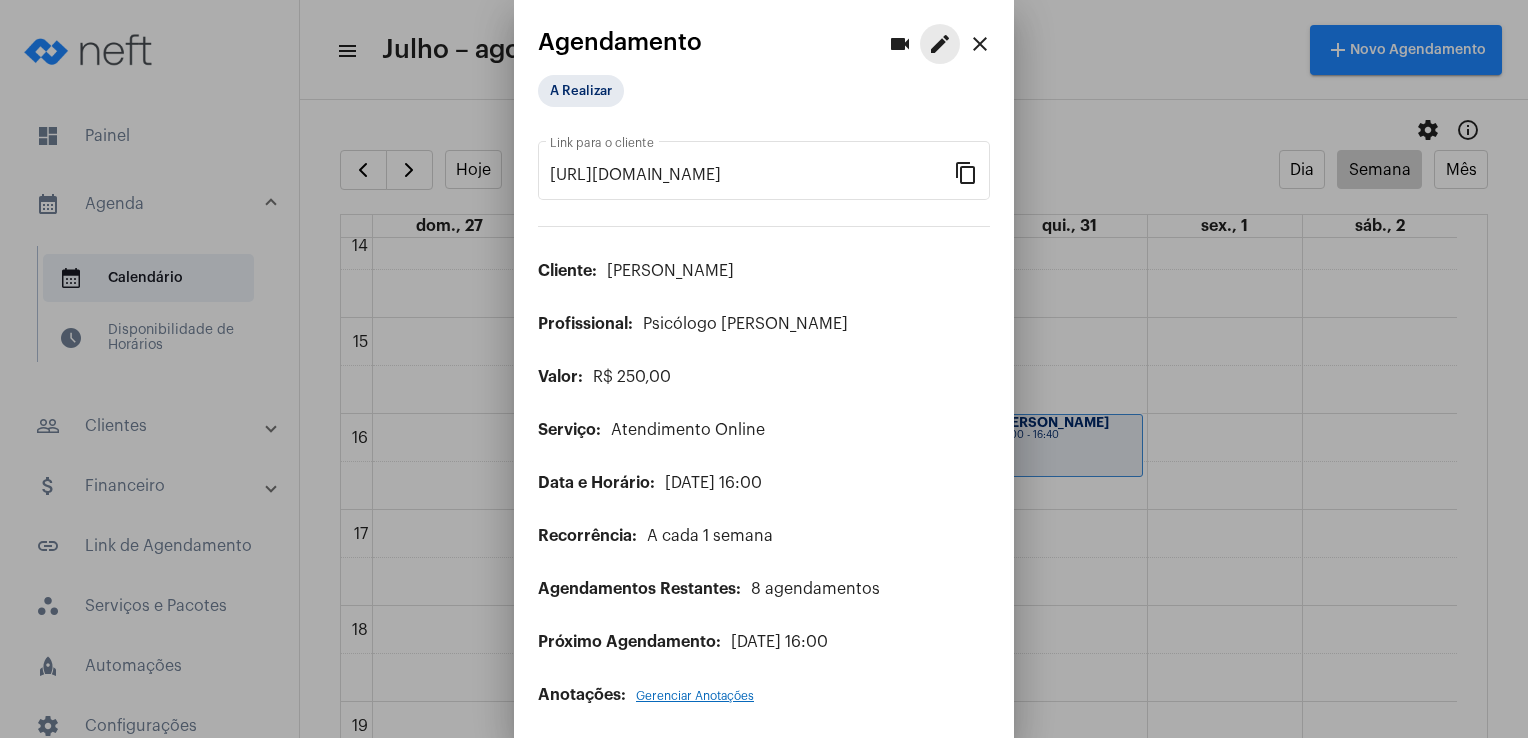 click on "edit" at bounding box center [940, 44] 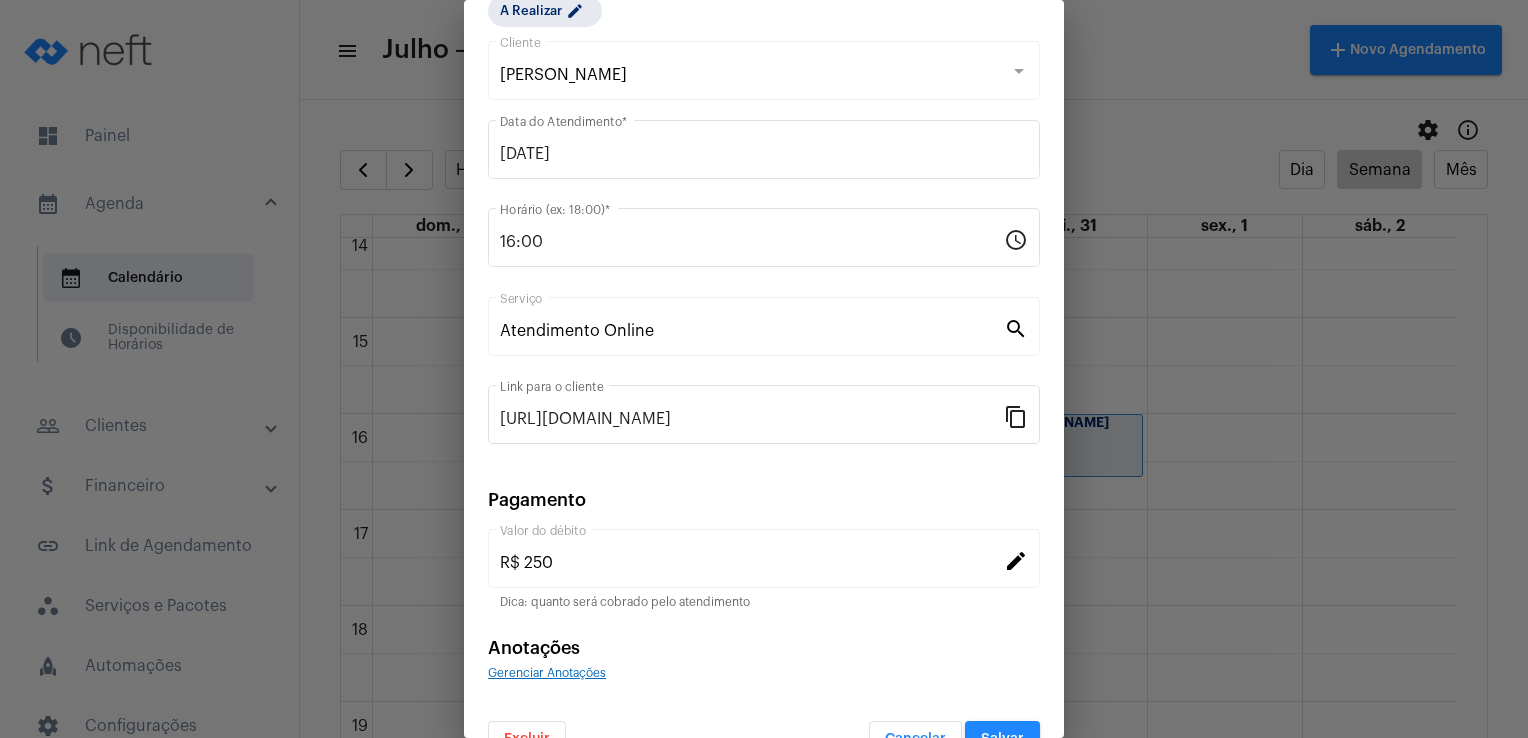 scroll, scrollTop: 120, scrollLeft: 0, axis: vertical 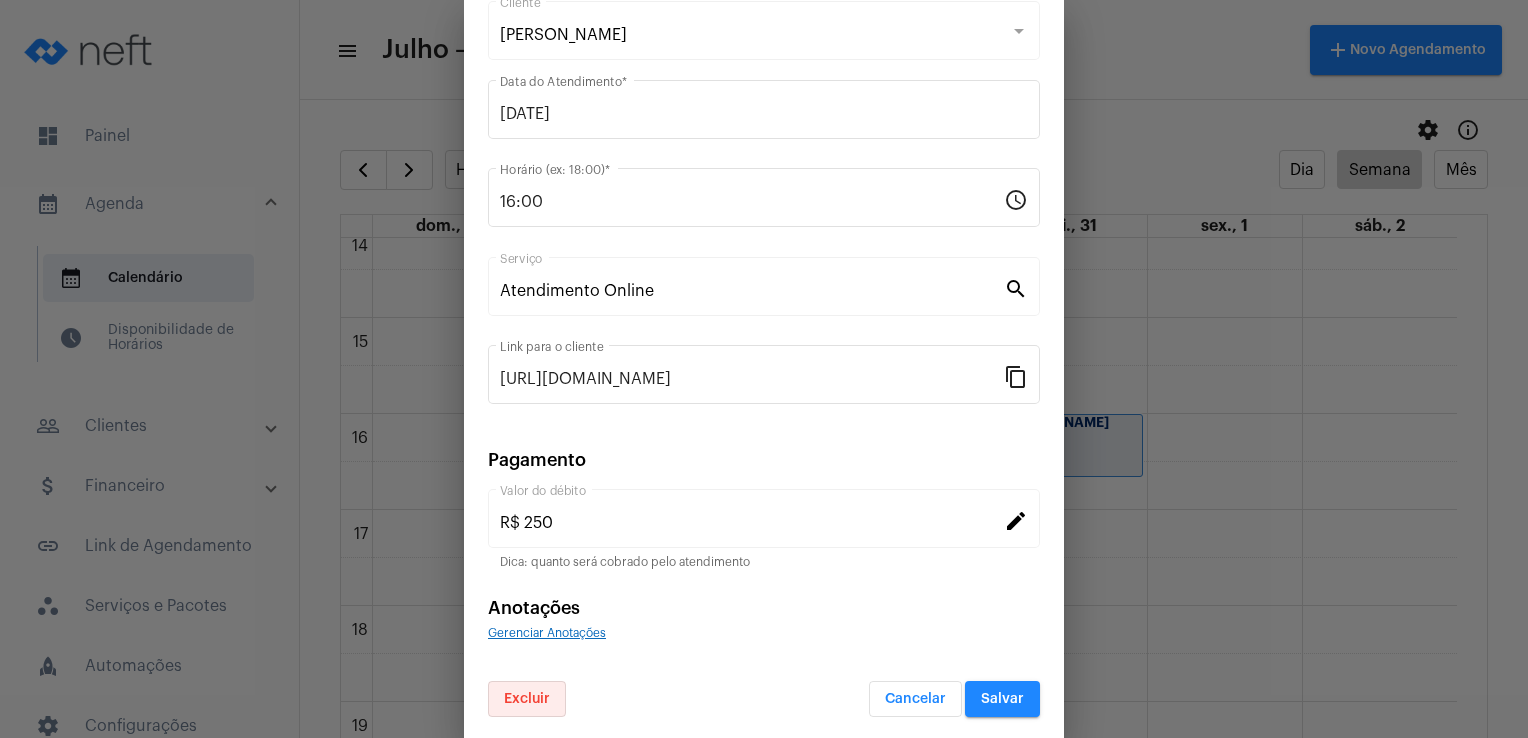 click on "Excluir" at bounding box center (527, 699) 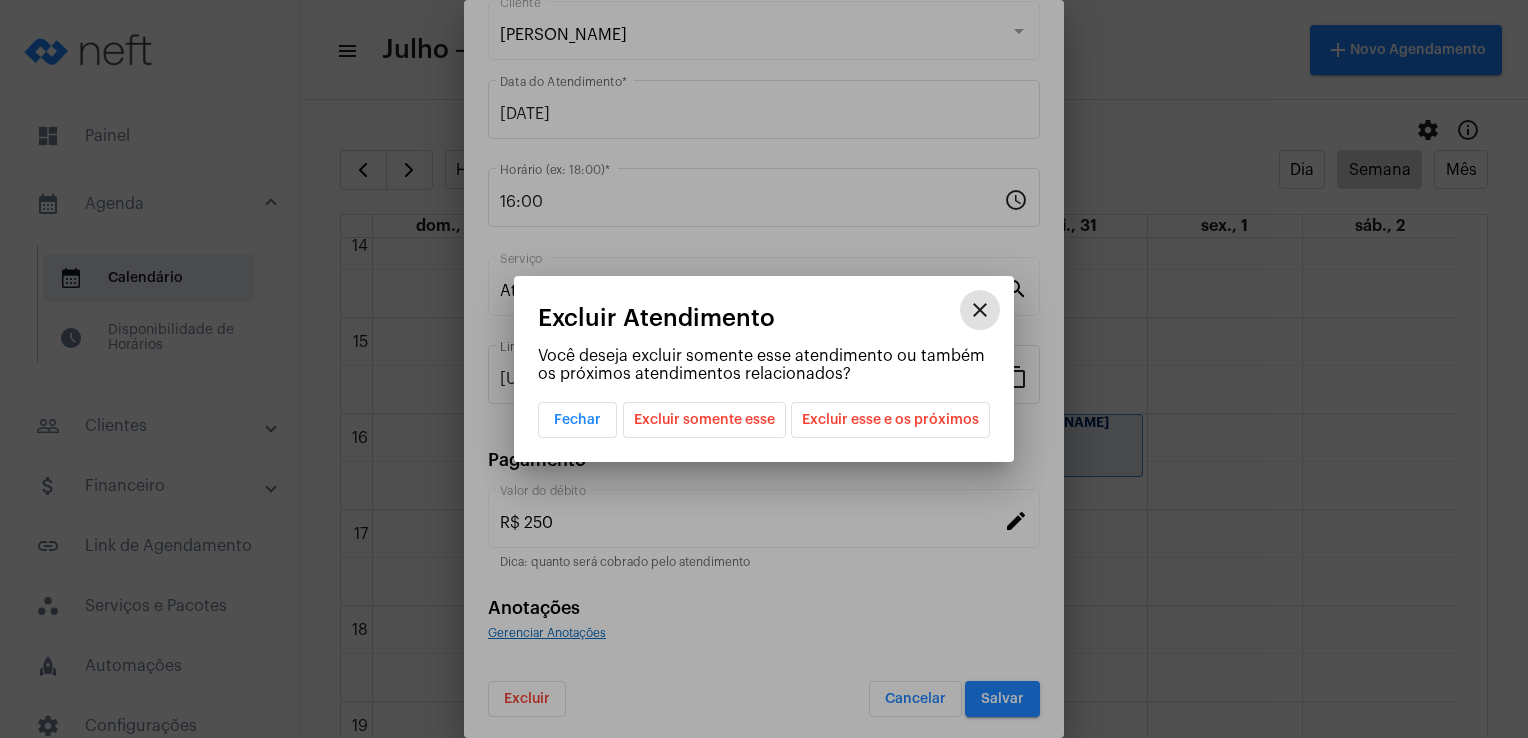 click on "Excluir esse e os próximos" at bounding box center (890, 420) 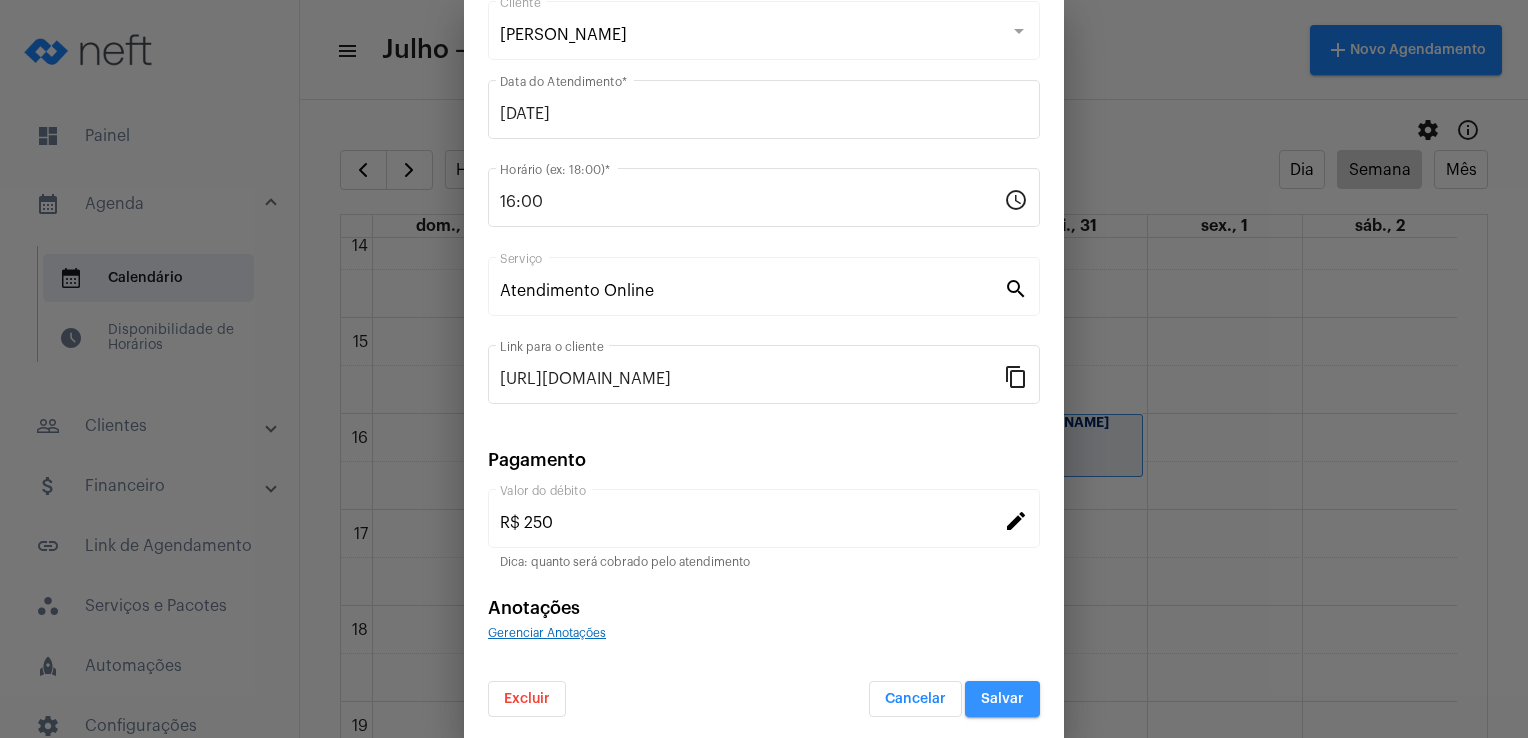 click on "Salvar" at bounding box center (1002, 699) 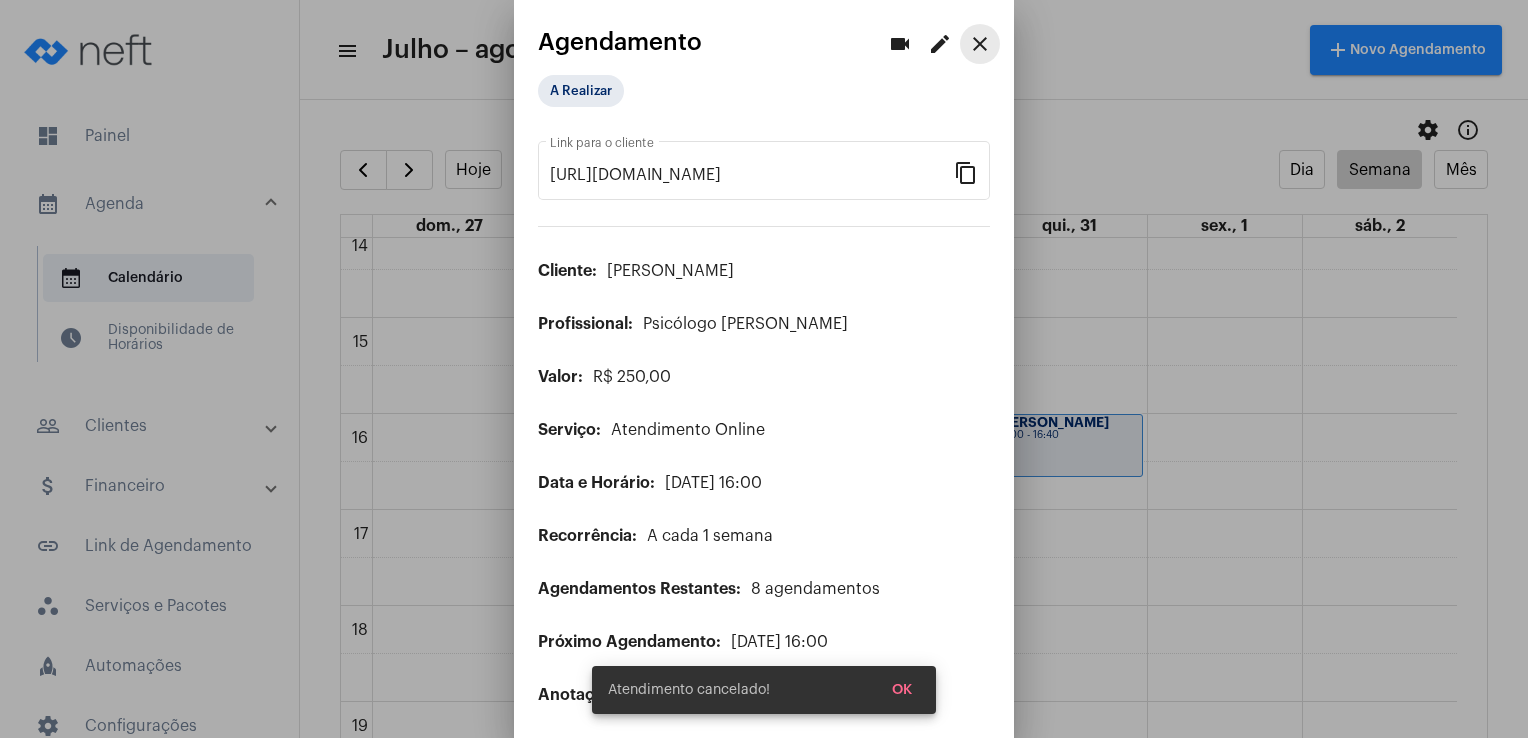 click on "close" at bounding box center [980, 44] 